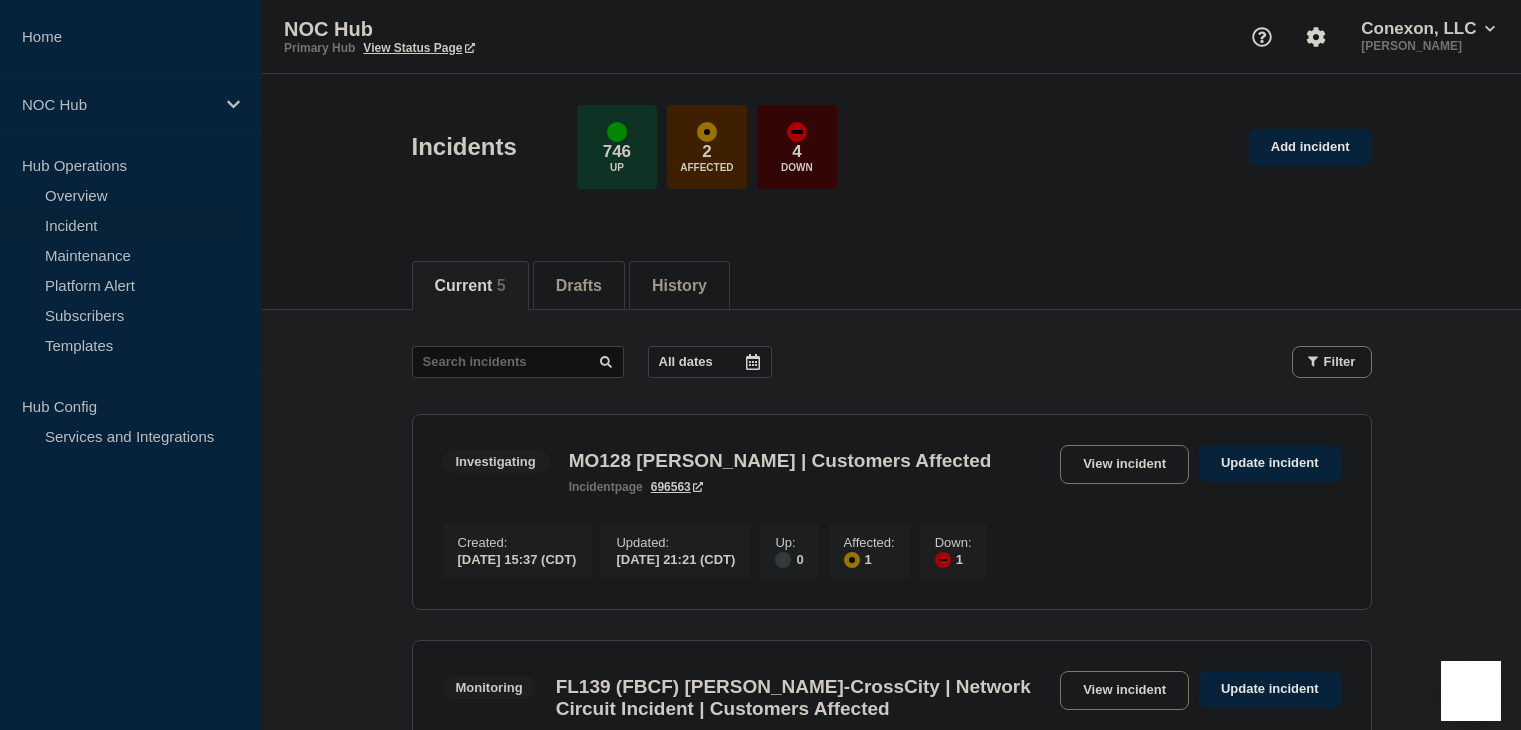 scroll, scrollTop: 0, scrollLeft: 0, axis: both 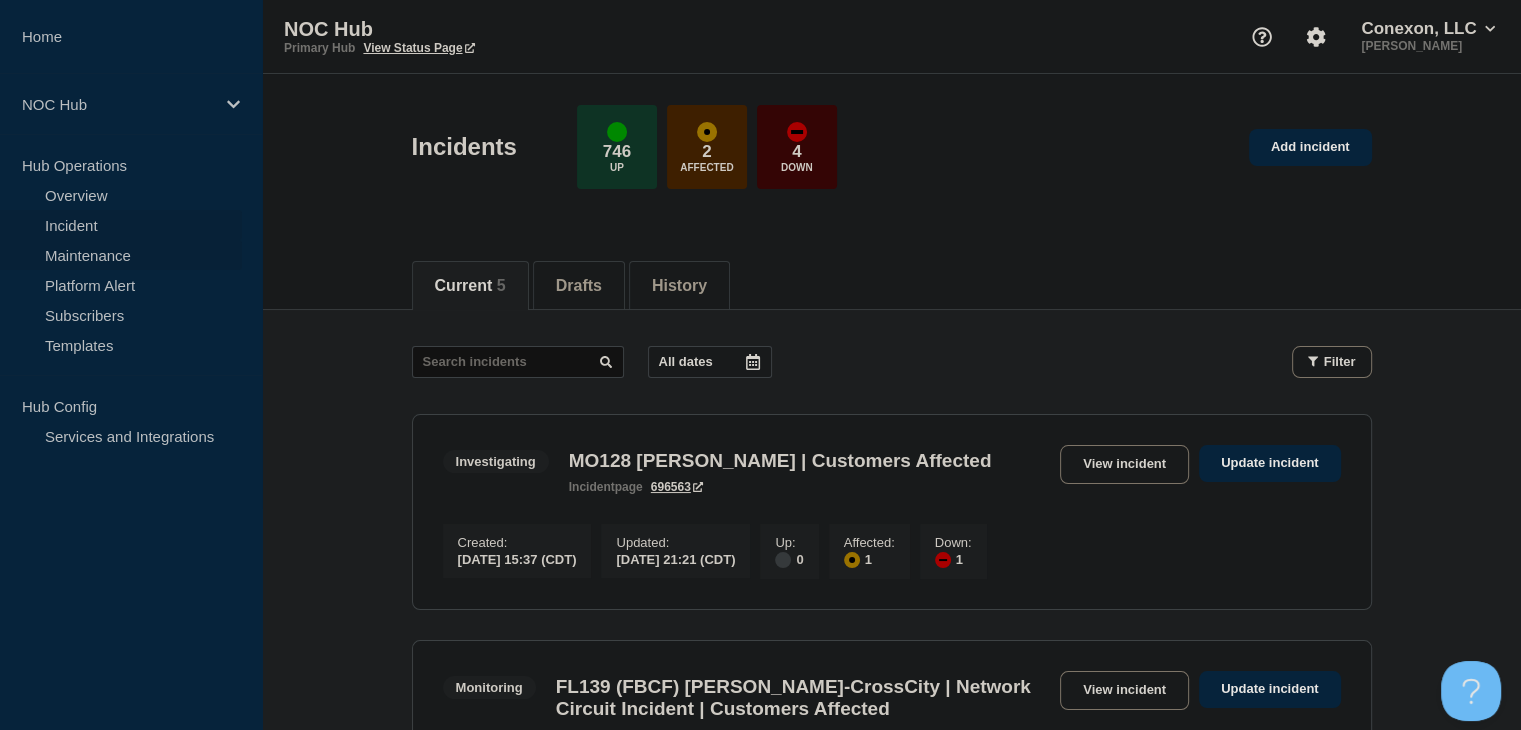 click on "Maintenance" at bounding box center (121, 255) 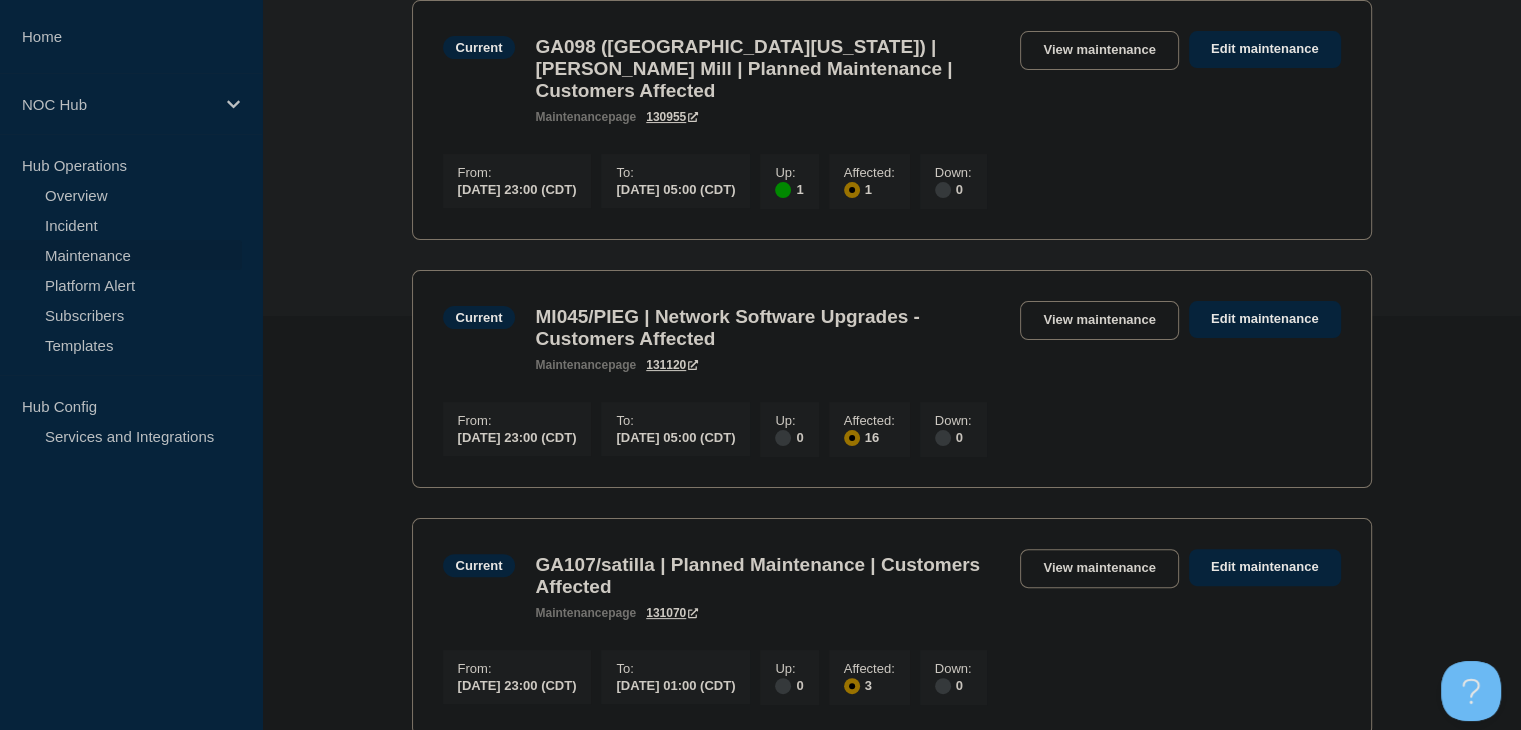 scroll, scrollTop: 500, scrollLeft: 0, axis: vertical 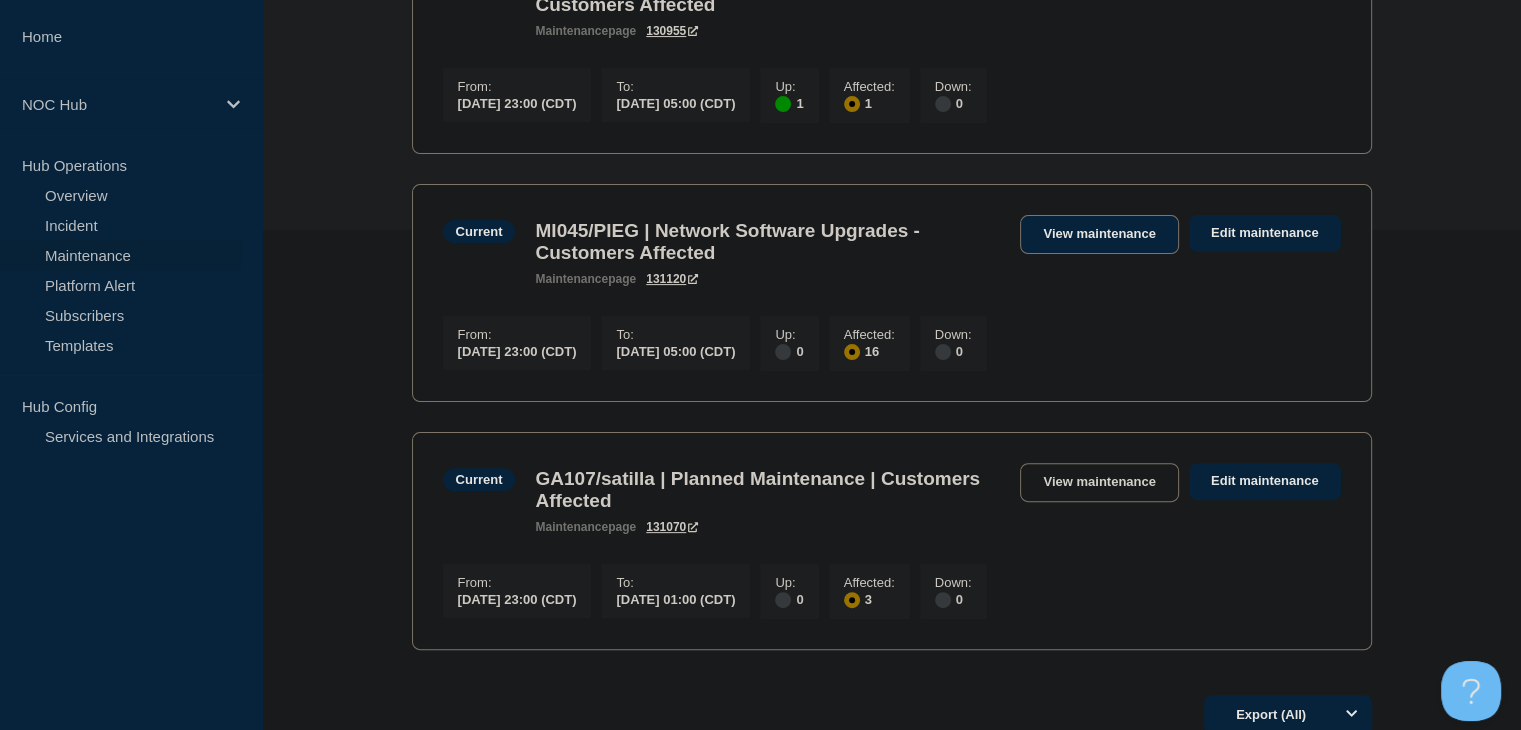 click on "View maintenance" at bounding box center (1099, 234) 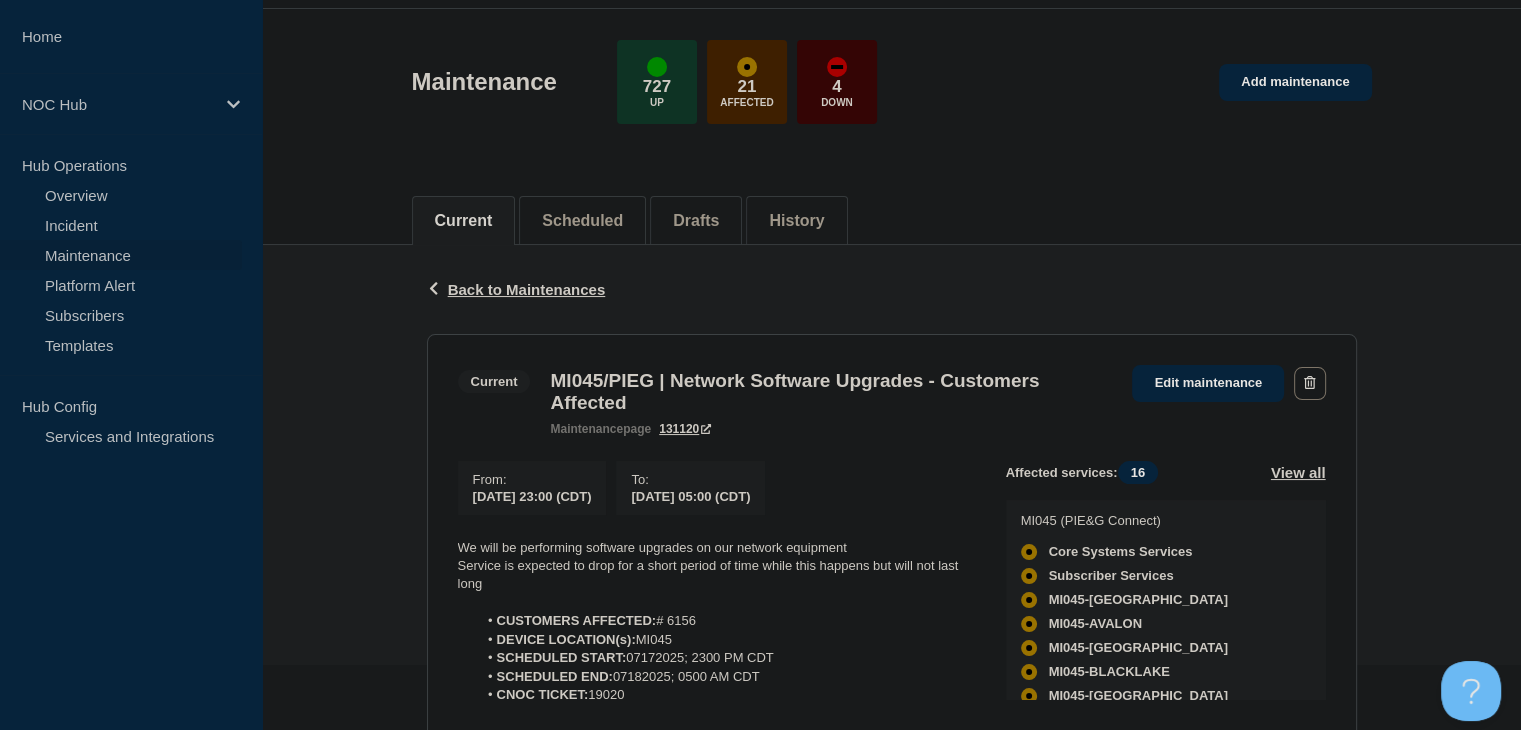 scroll, scrollTop: 200, scrollLeft: 0, axis: vertical 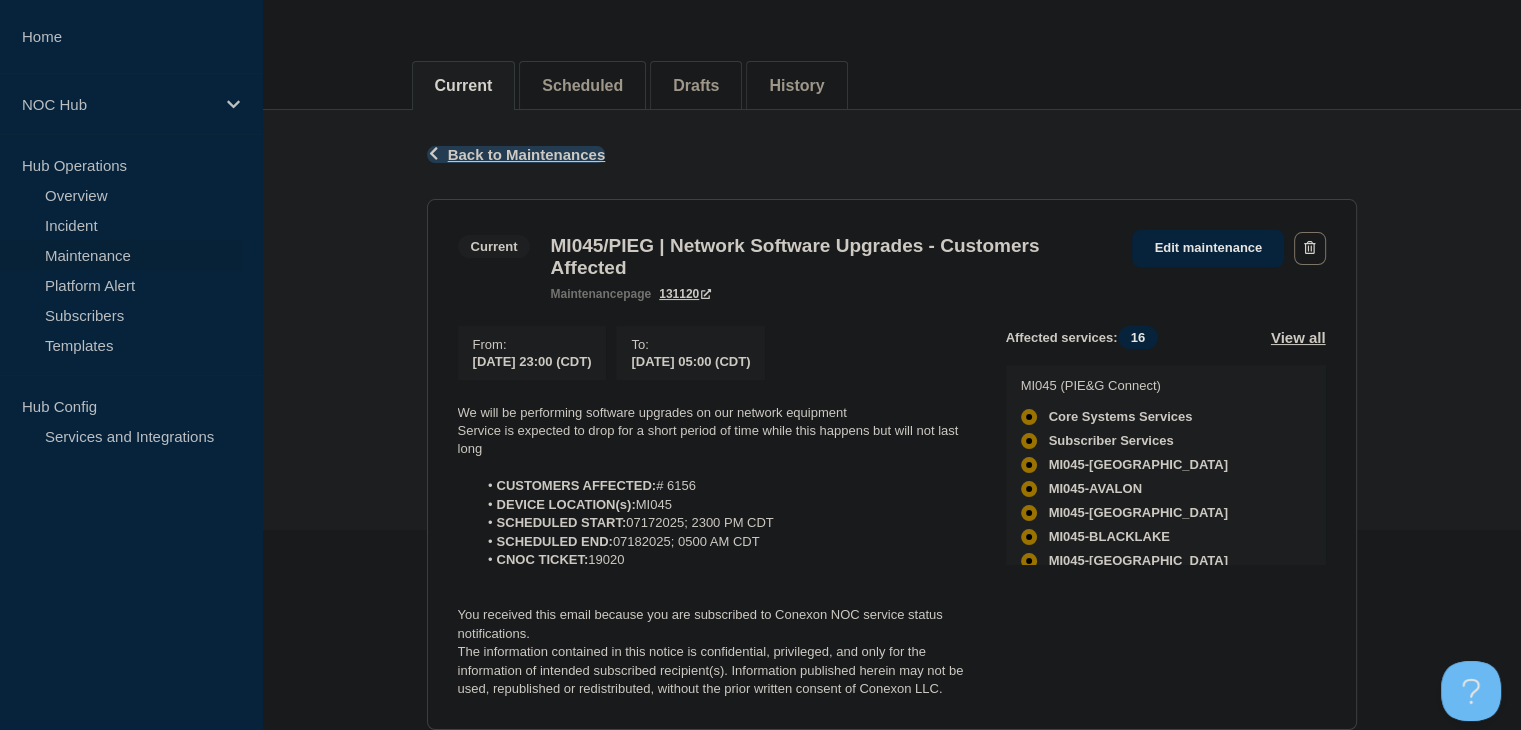 click on "Back to Maintenances" 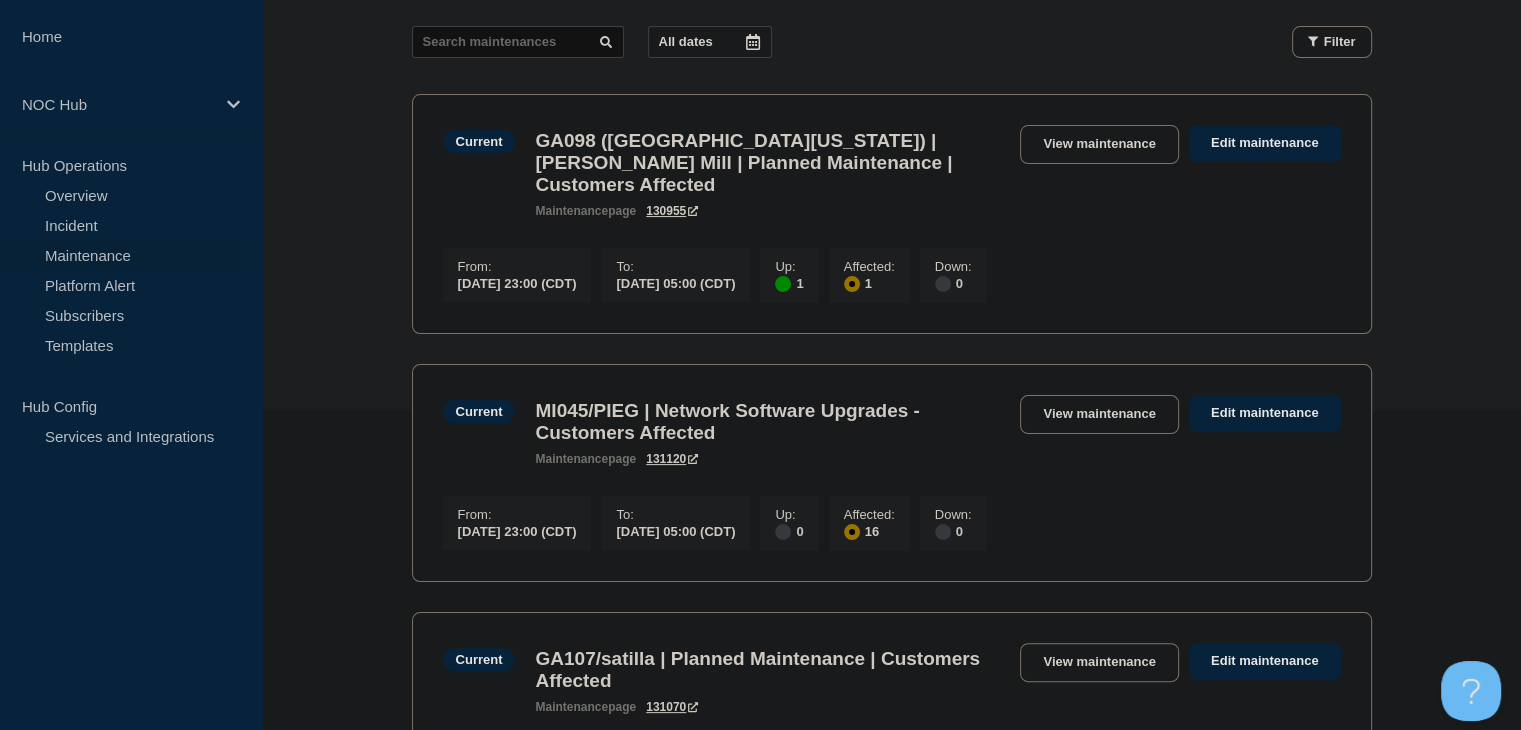 scroll, scrollTop: 200, scrollLeft: 0, axis: vertical 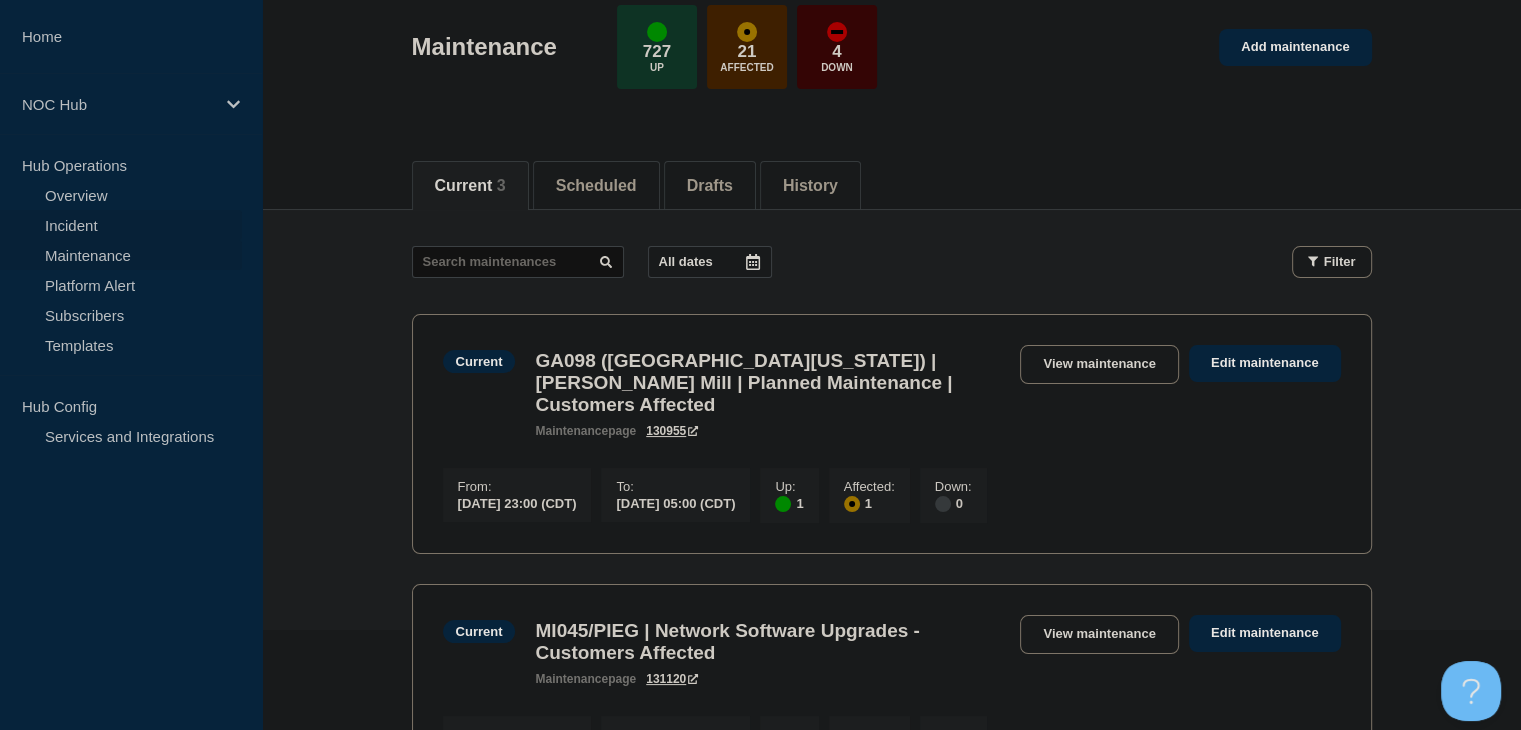 click on "Incident" at bounding box center (121, 225) 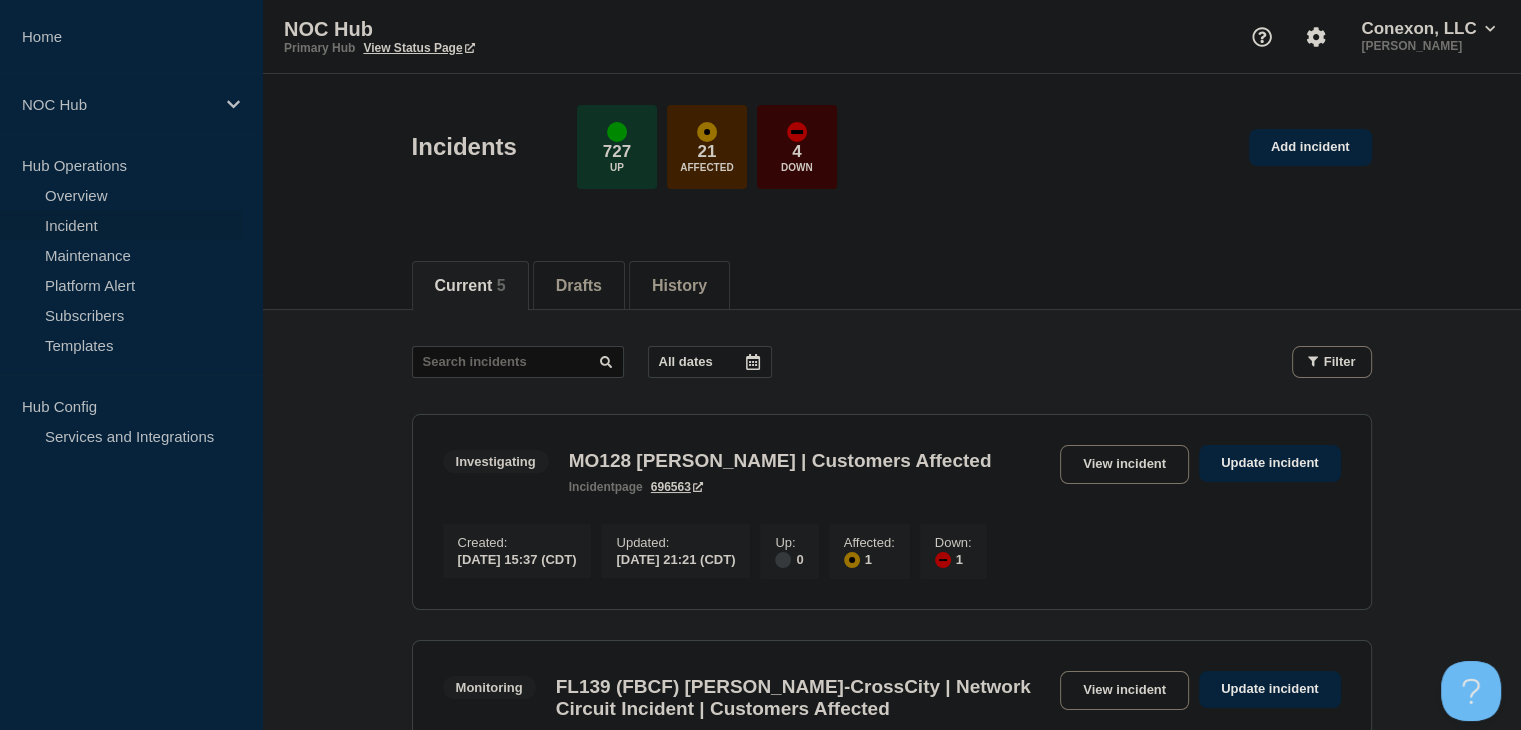 scroll, scrollTop: 300, scrollLeft: 0, axis: vertical 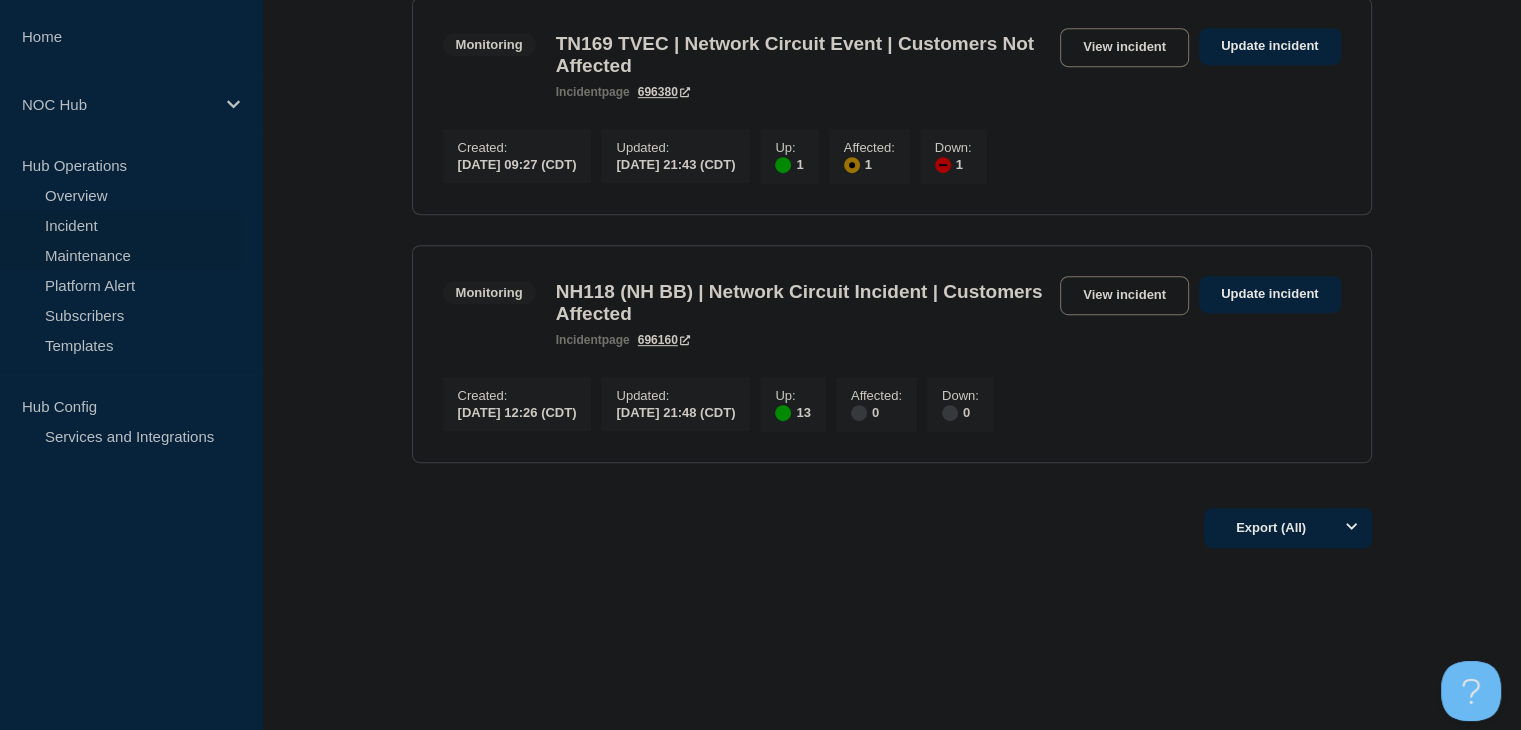 click on "Maintenance" at bounding box center (121, 255) 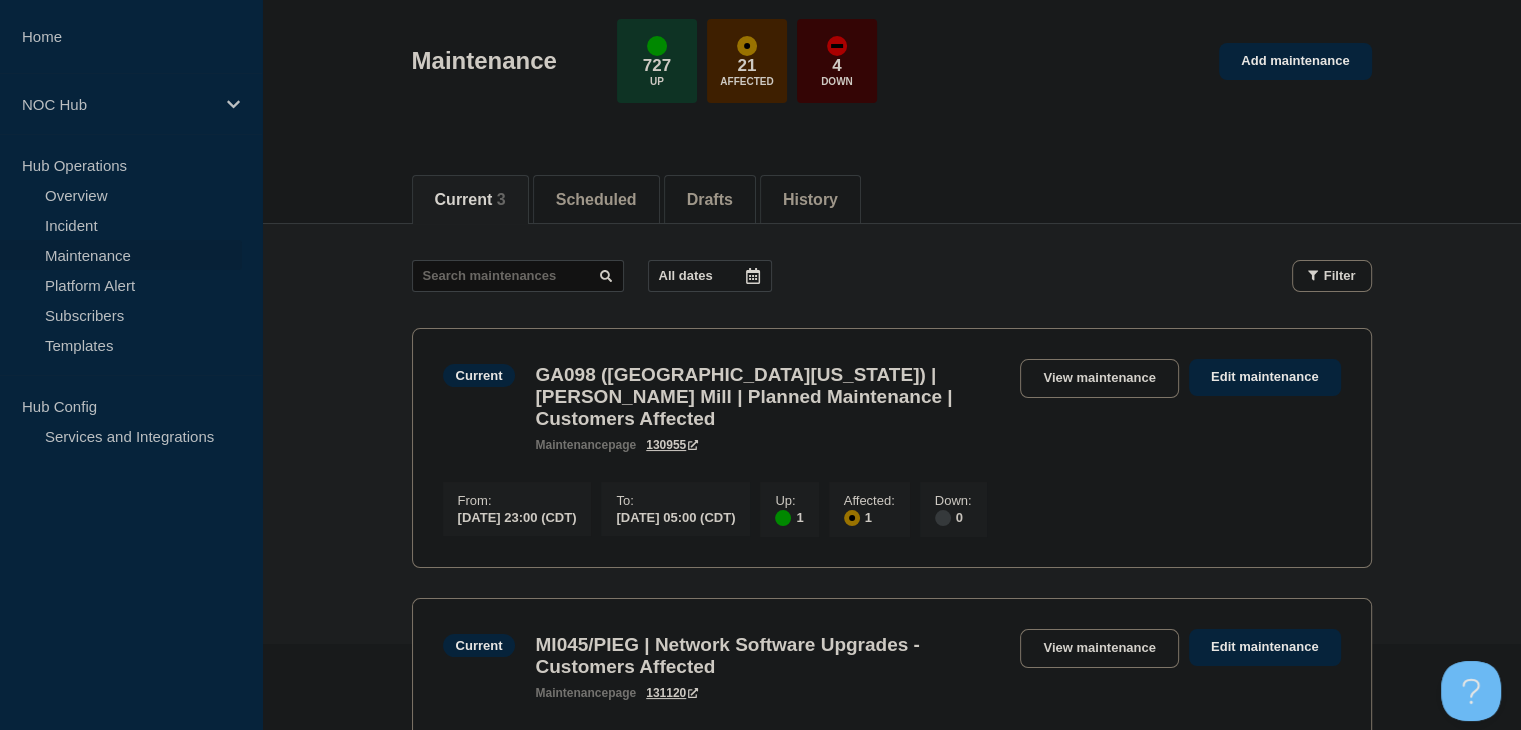 scroll, scrollTop: 200, scrollLeft: 0, axis: vertical 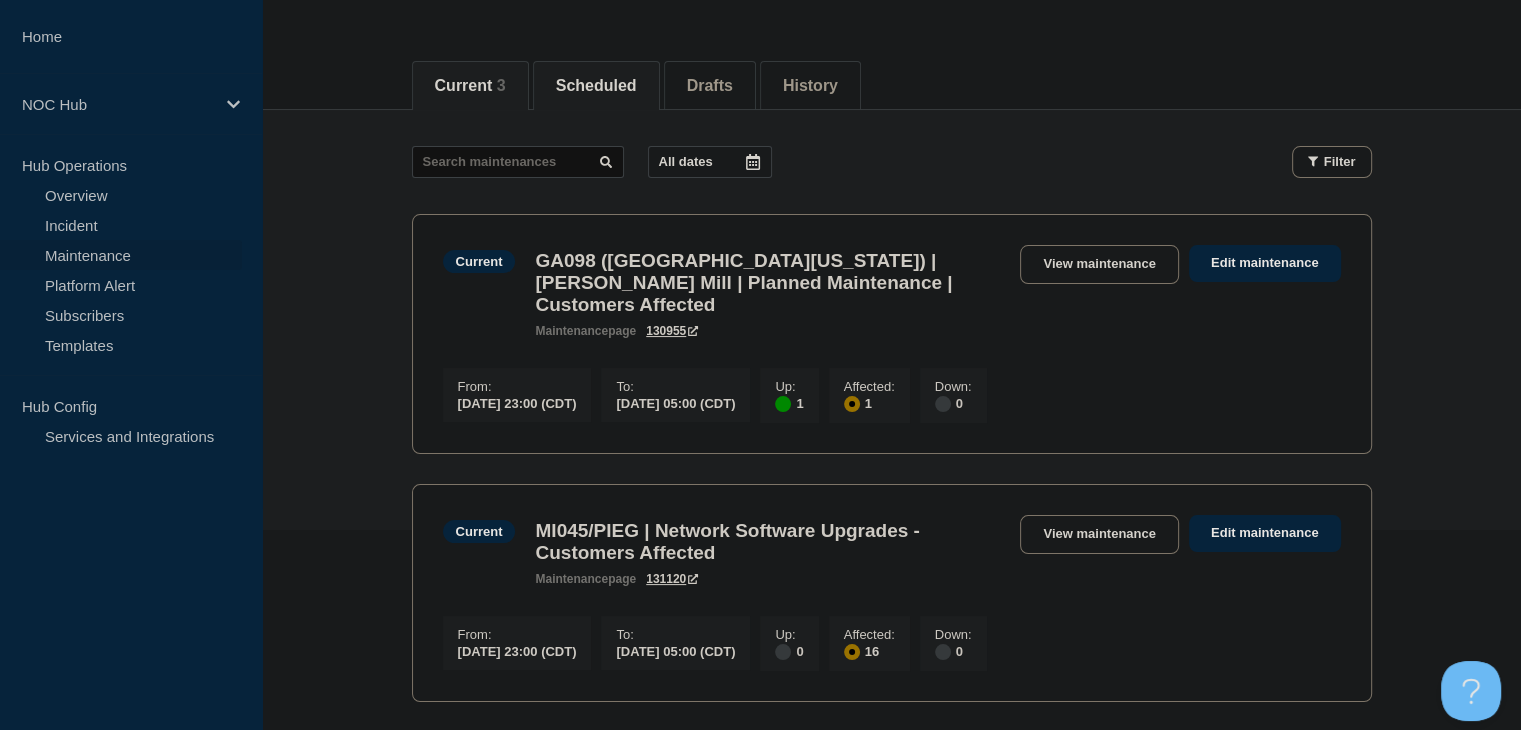 click on "Scheduled" at bounding box center (596, 86) 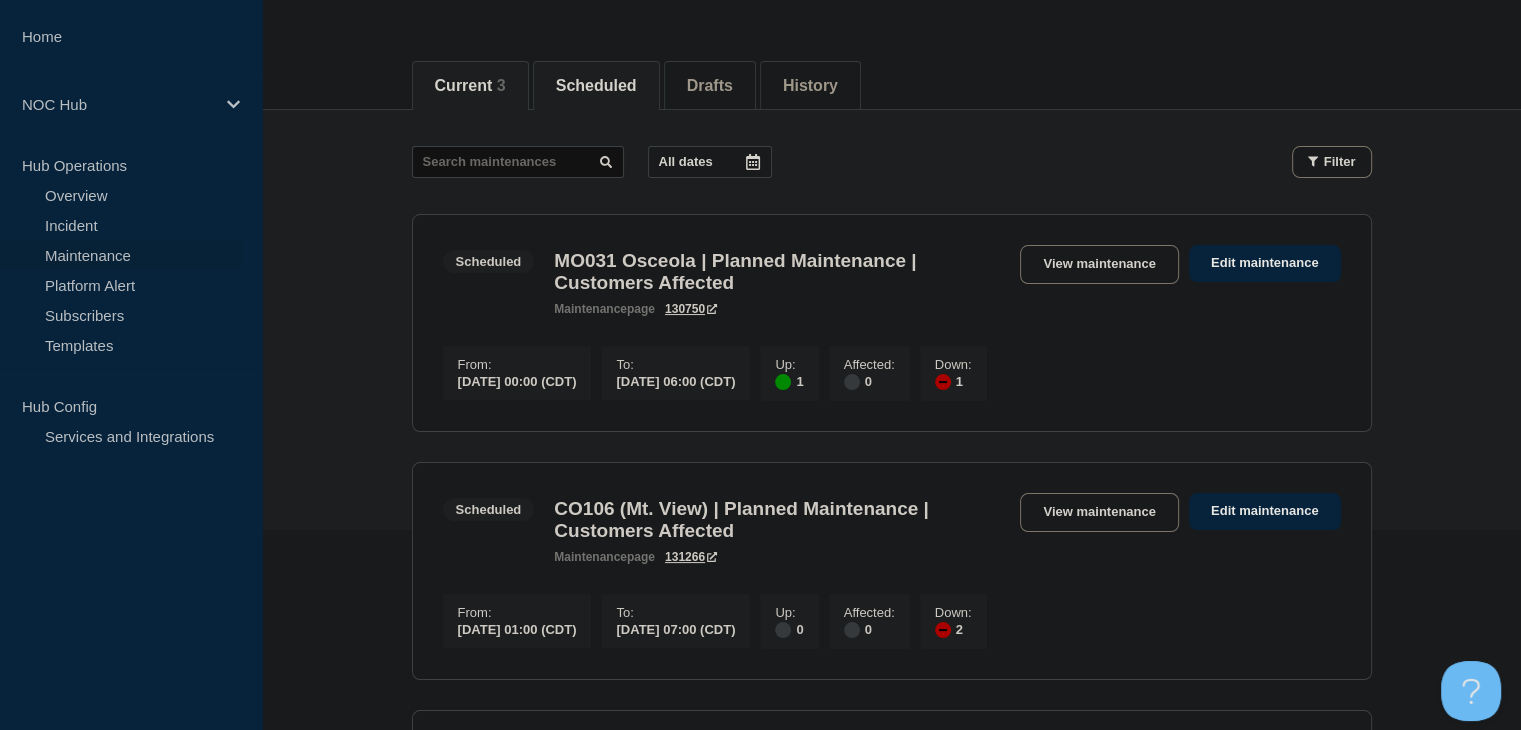 click on "Current    3" at bounding box center (470, 86) 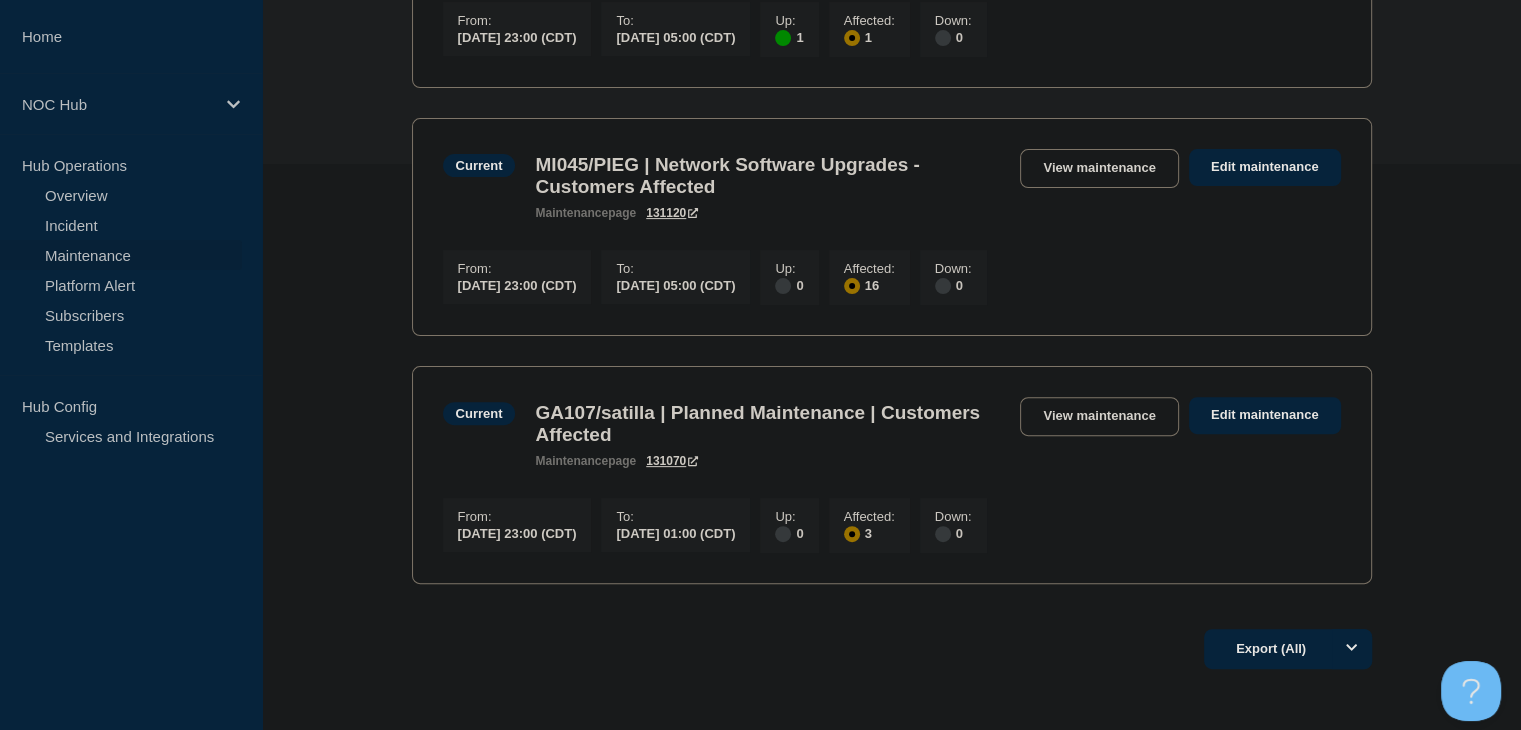 scroll, scrollTop: 600, scrollLeft: 0, axis: vertical 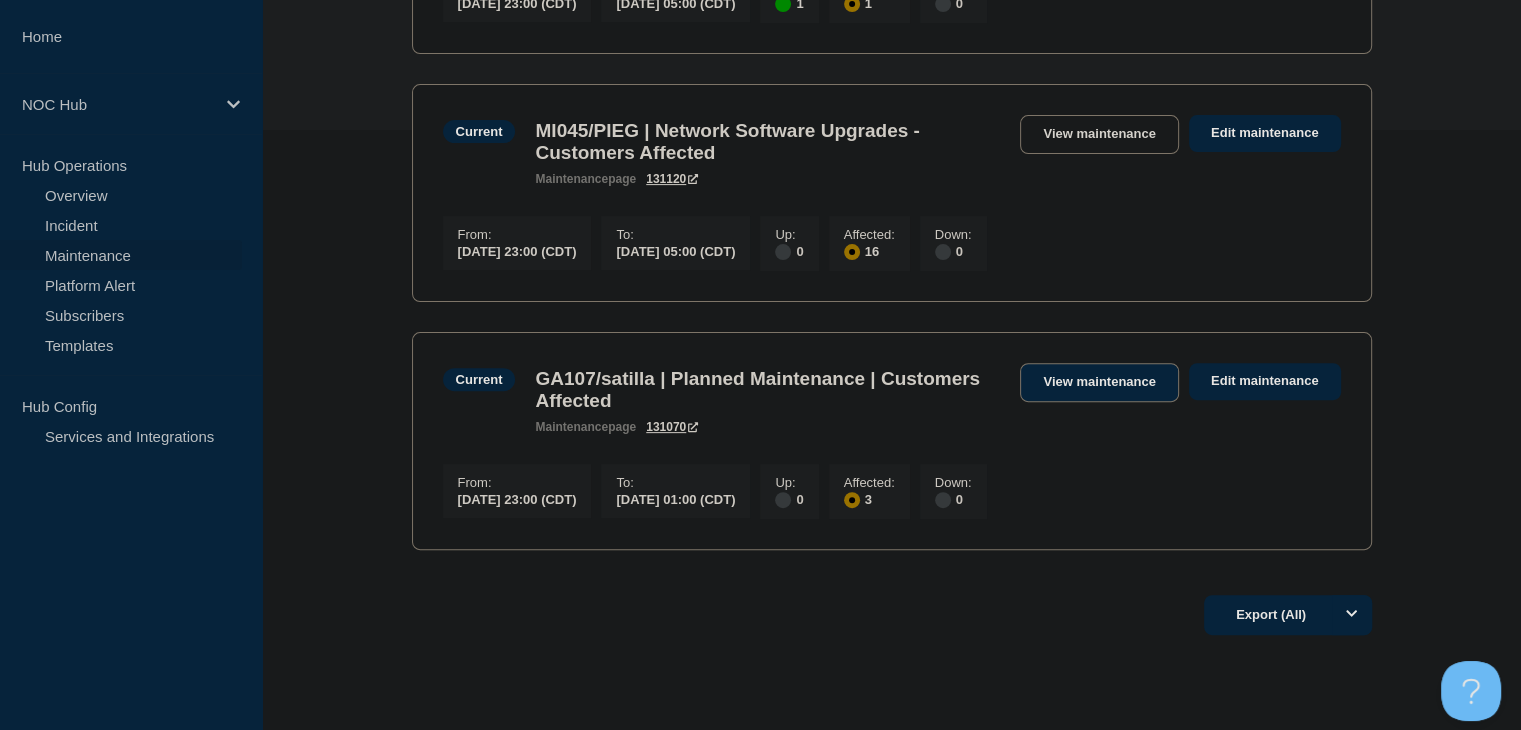 click on "View maintenance" at bounding box center (1099, 382) 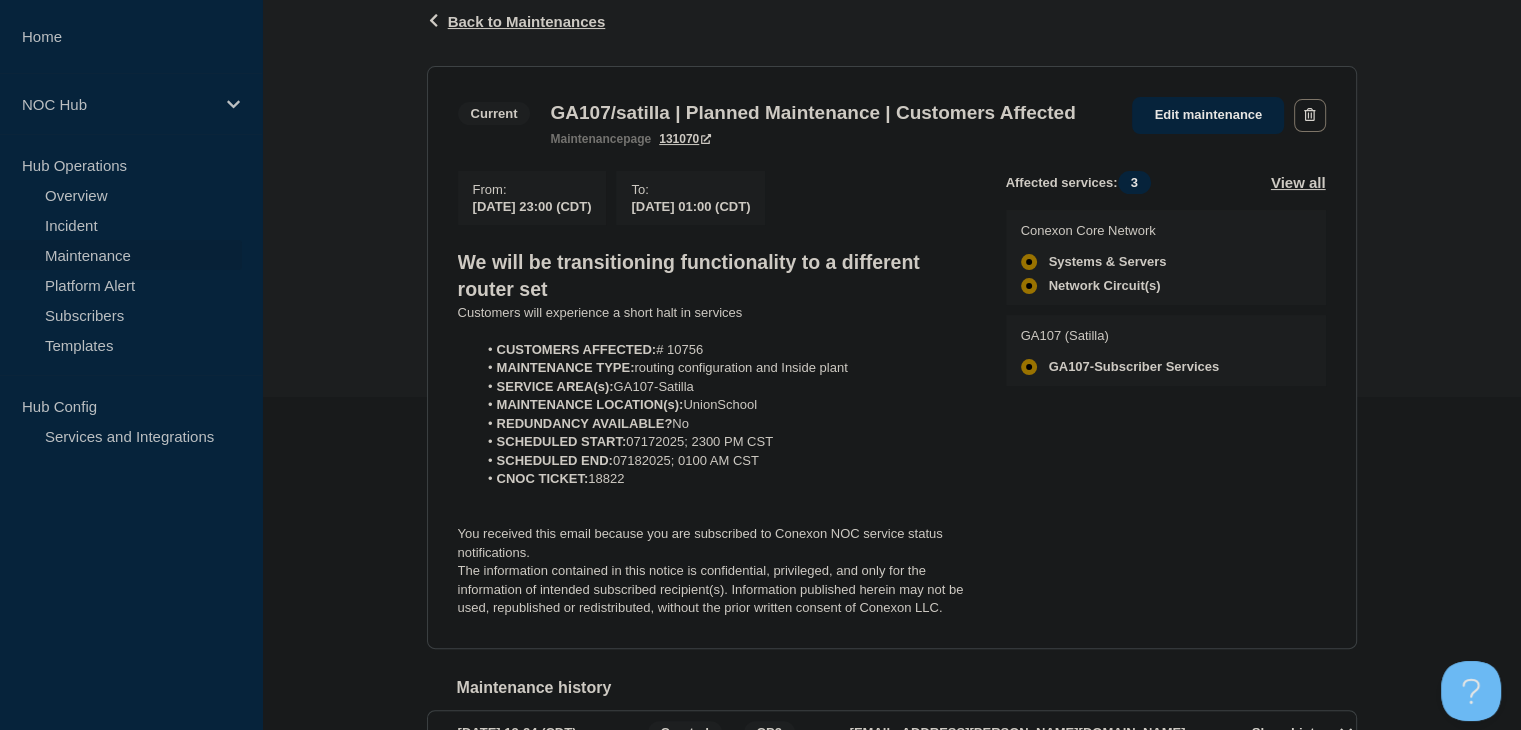 scroll, scrollTop: 300, scrollLeft: 0, axis: vertical 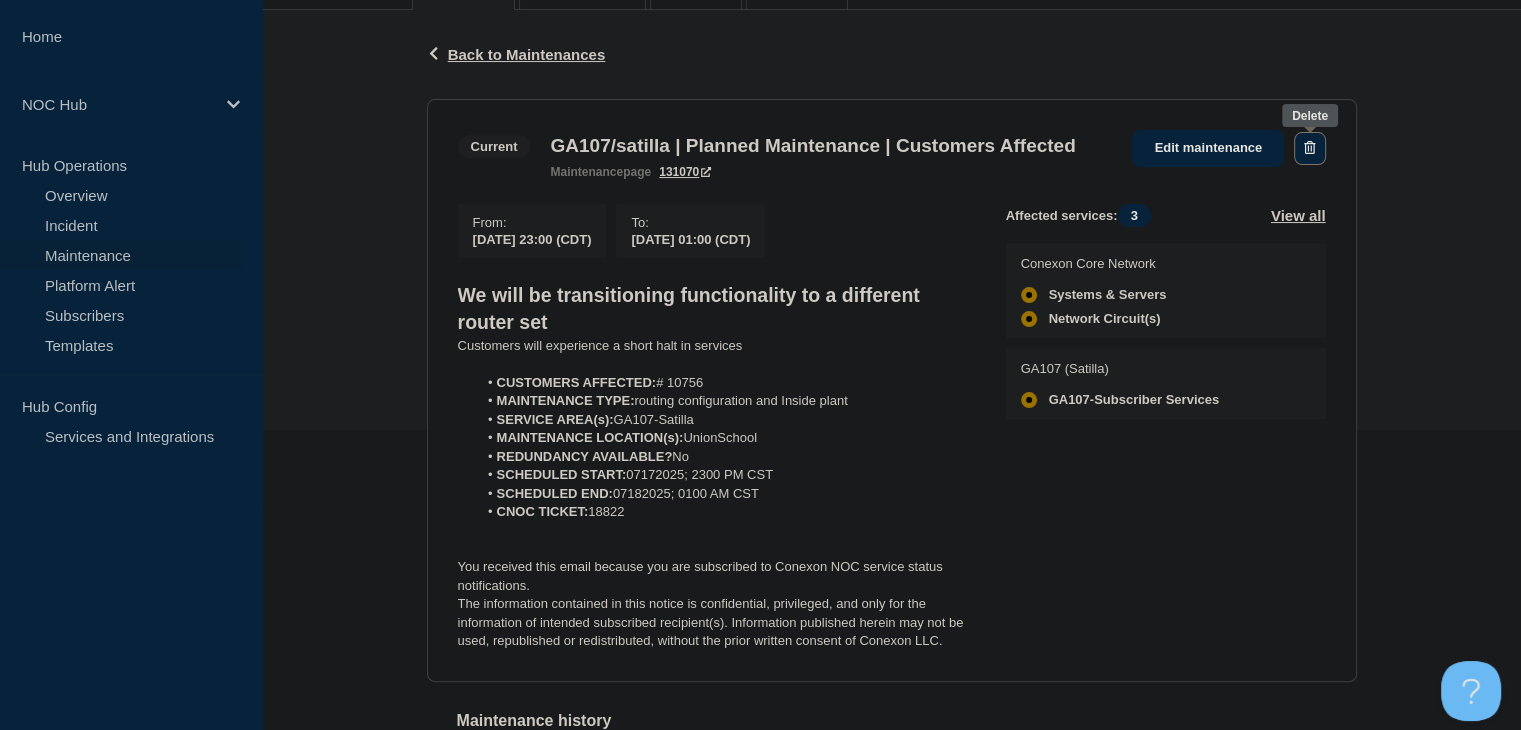 click 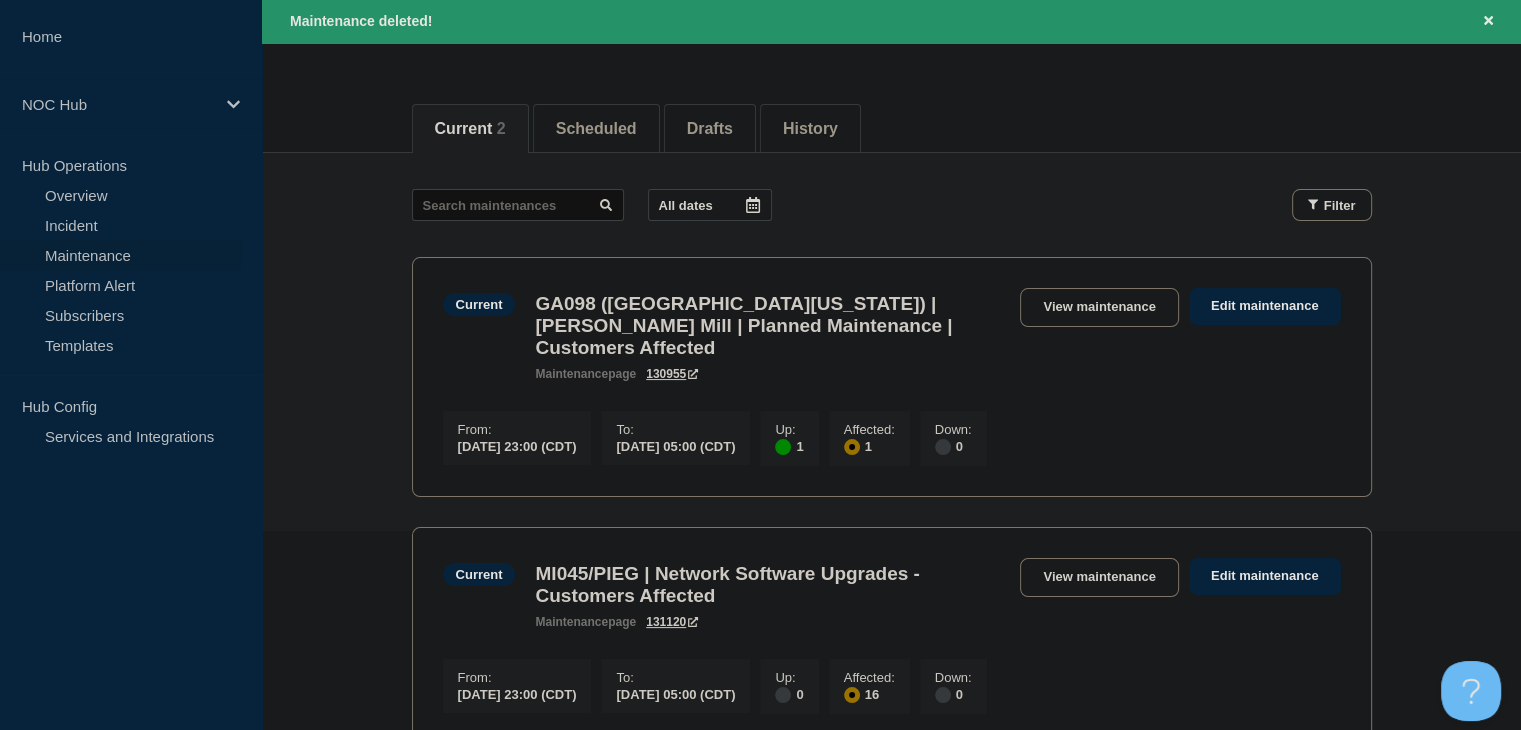 scroll, scrollTop: 300, scrollLeft: 0, axis: vertical 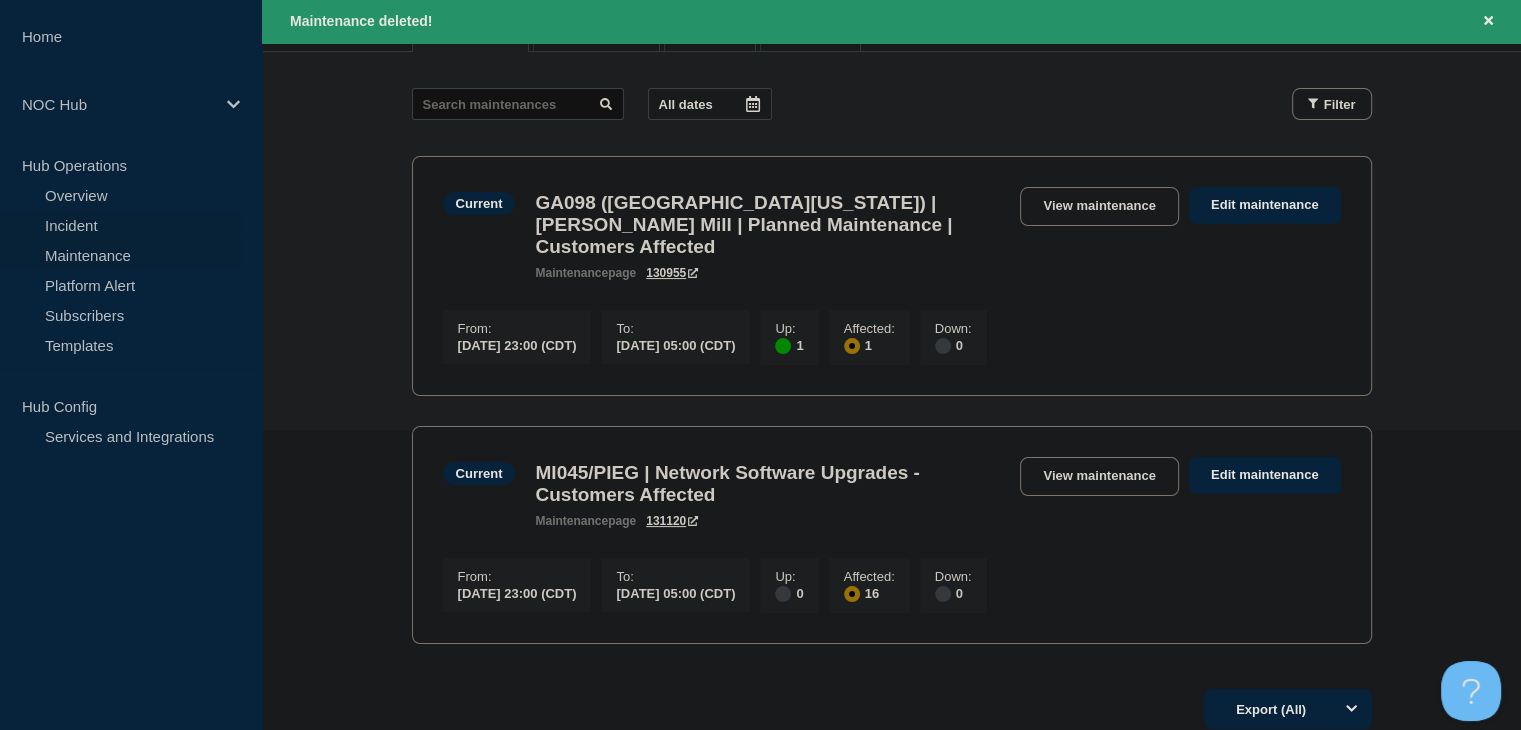 click on "Incident" at bounding box center (121, 225) 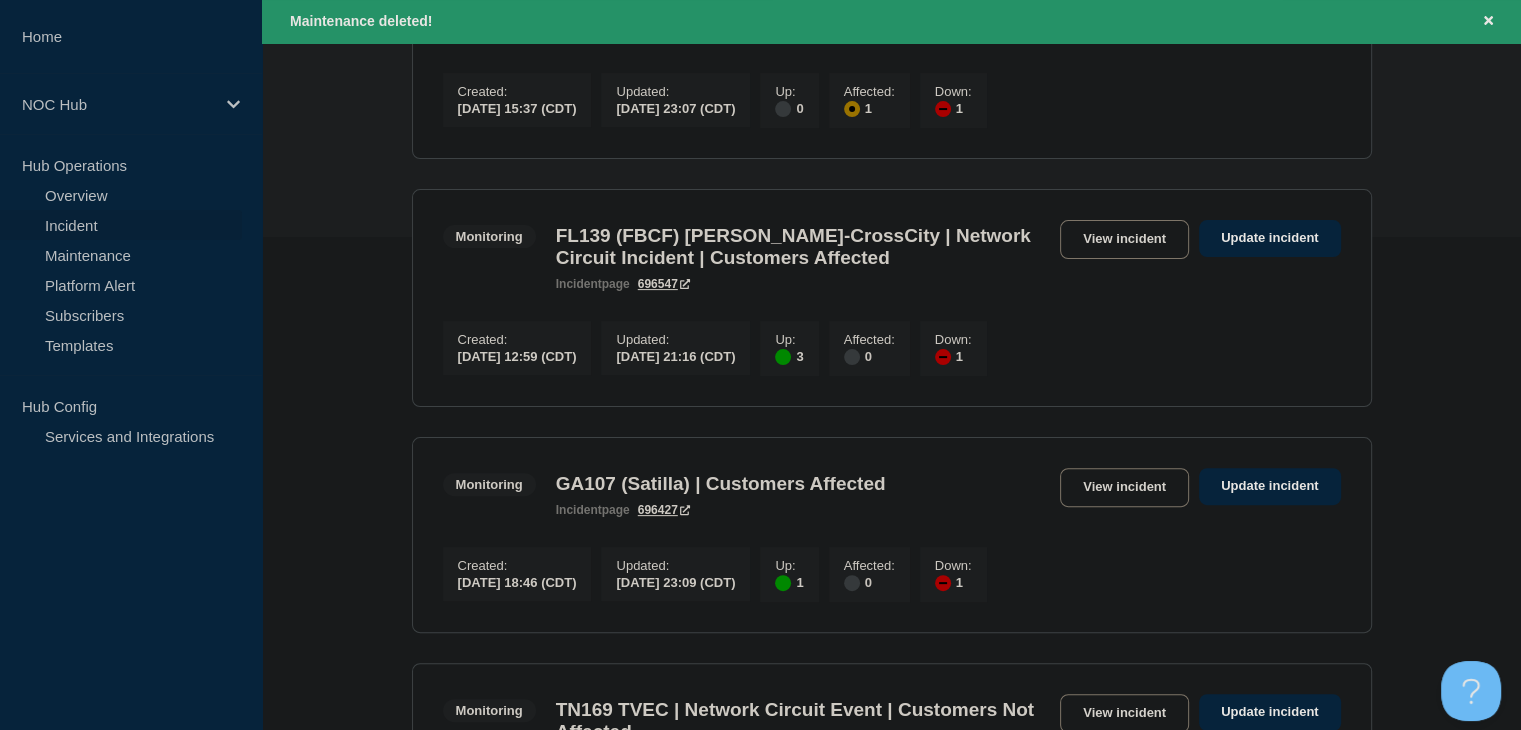 scroll, scrollTop: 500, scrollLeft: 0, axis: vertical 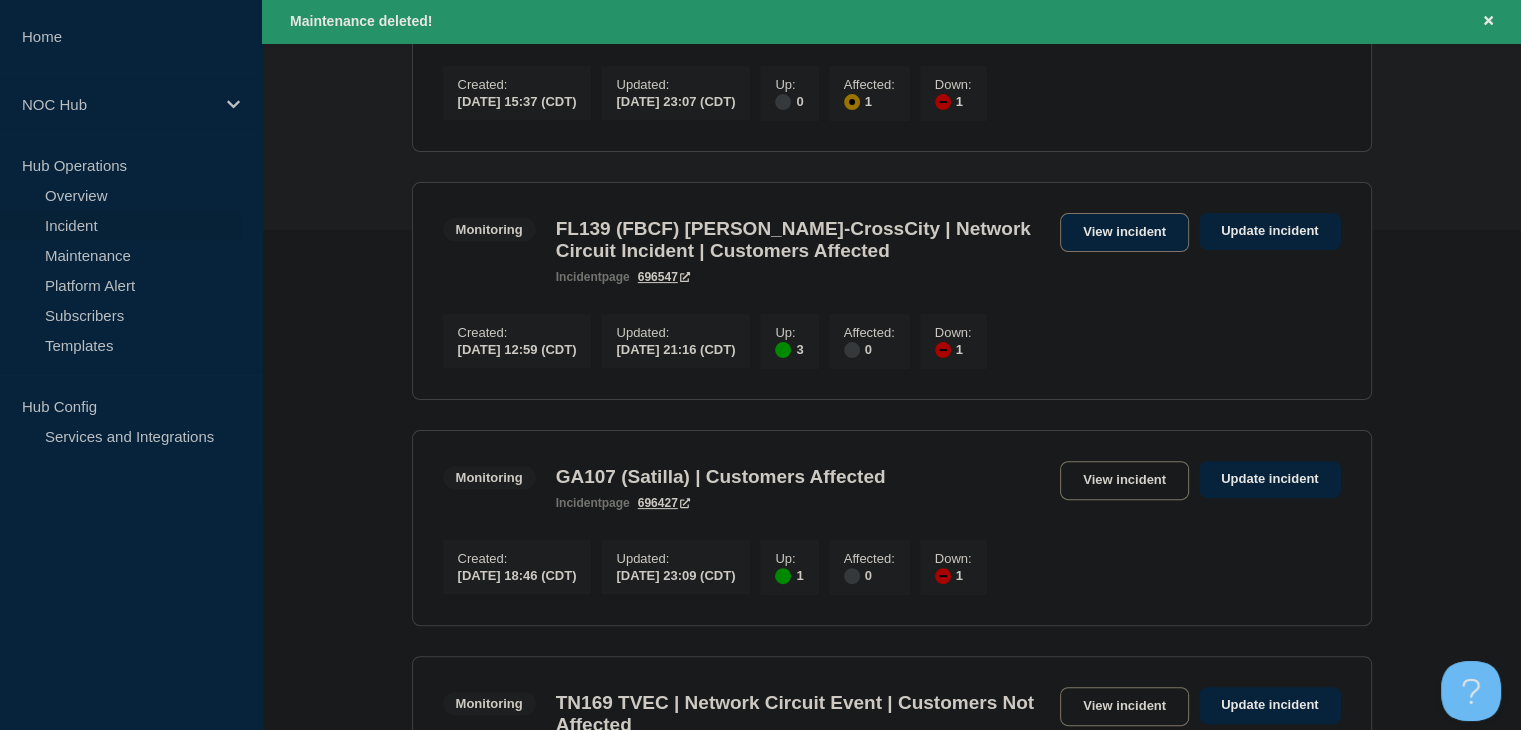 click on "View incident" at bounding box center (1124, 232) 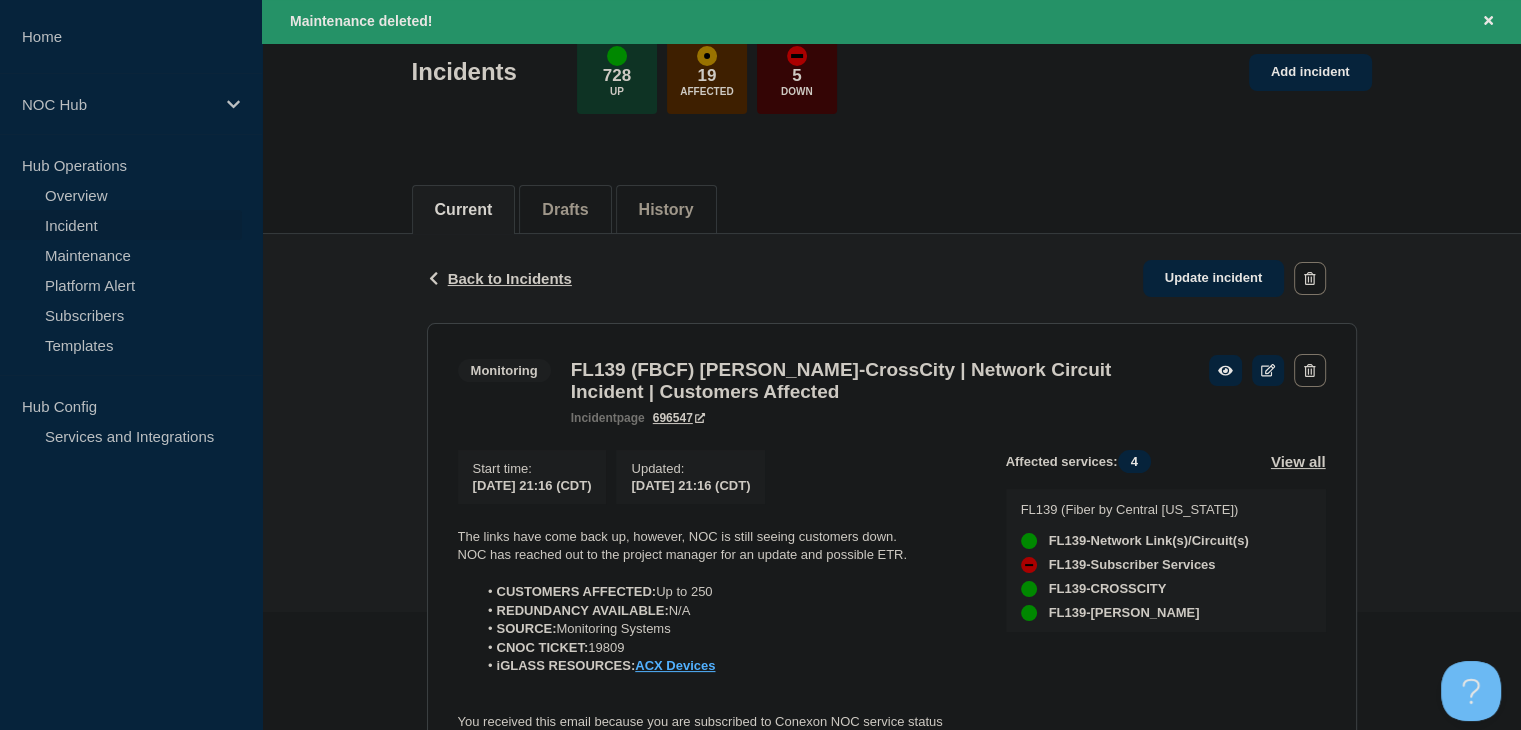 scroll, scrollTop: 300, scrollLeft: 0, axis: vertical 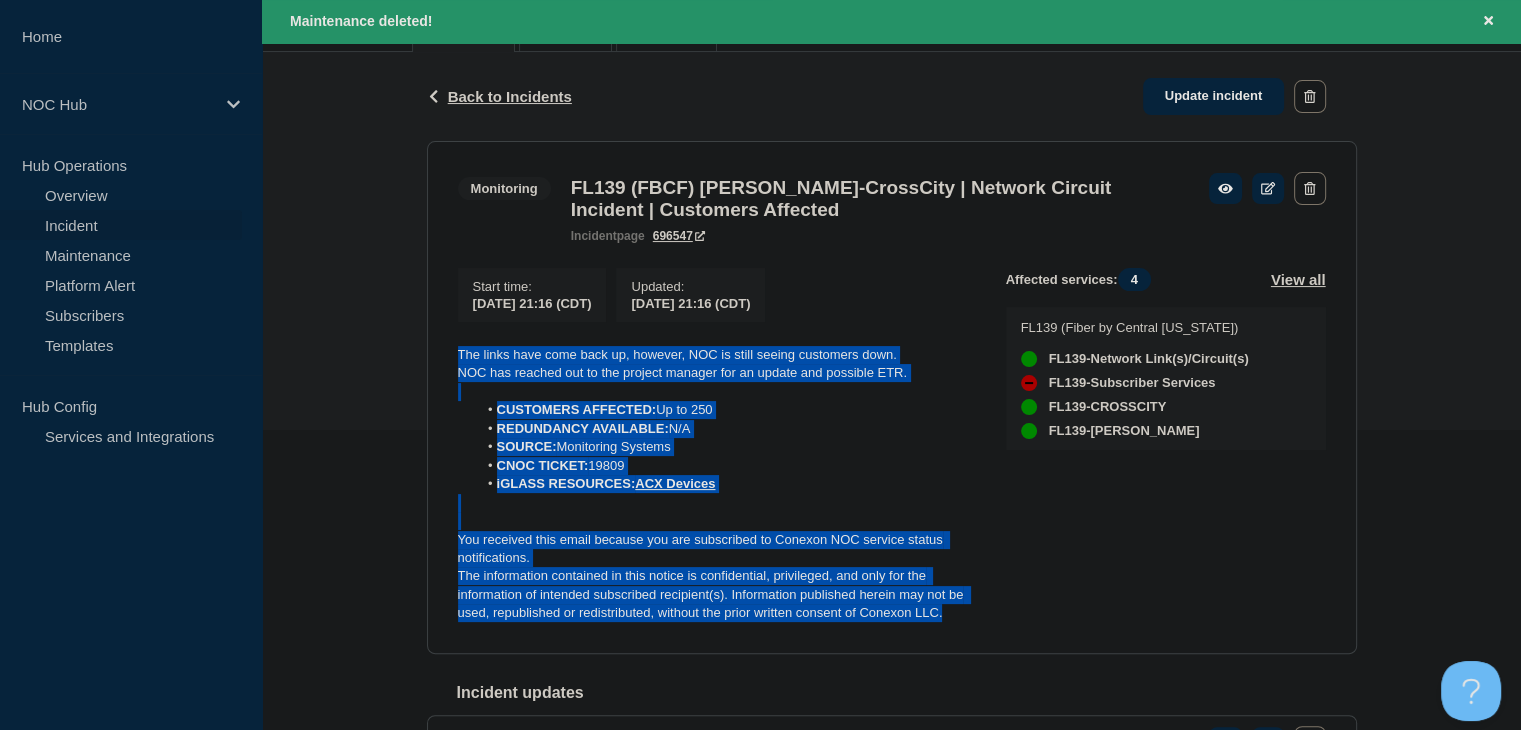 drag, startPoint x: 965, startPoint y: 631, endPoint x: 413, endPoint y: 361, distance: 614.49493 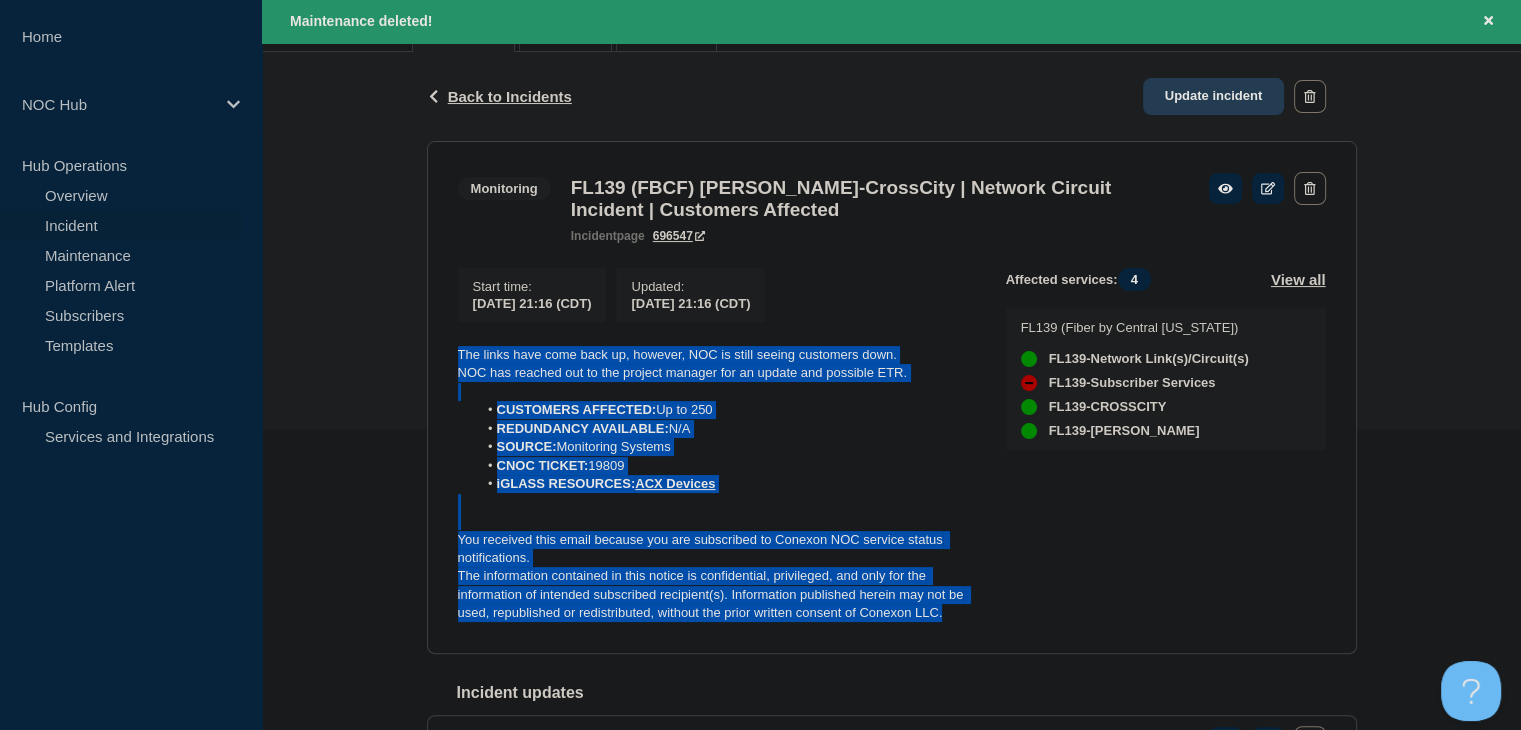click on "Update incident" 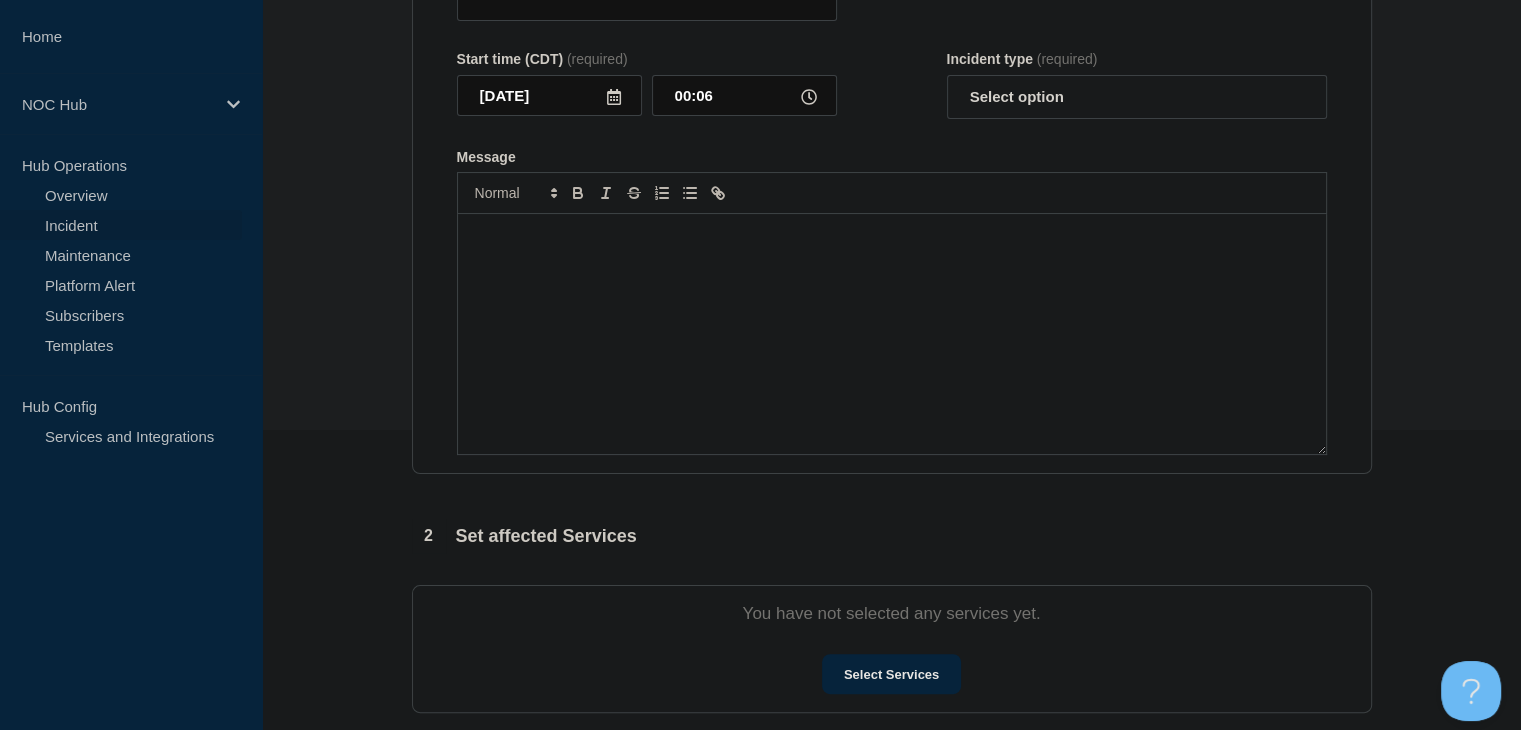 type on "FL139 (FBCF) Dempsey-CrossCity | Network Circuit Incident | Customers Affected" 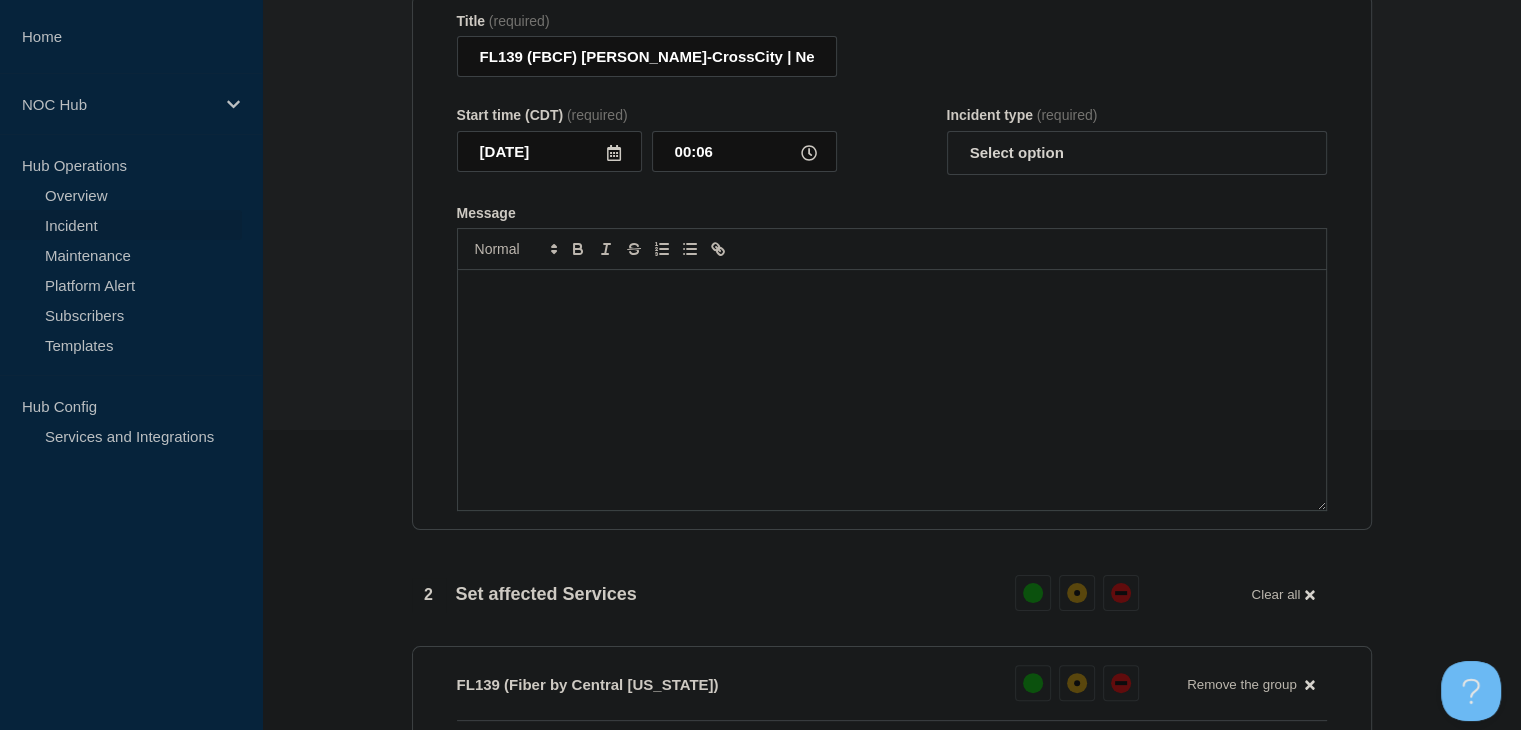 click at bounding box center [892, 390] 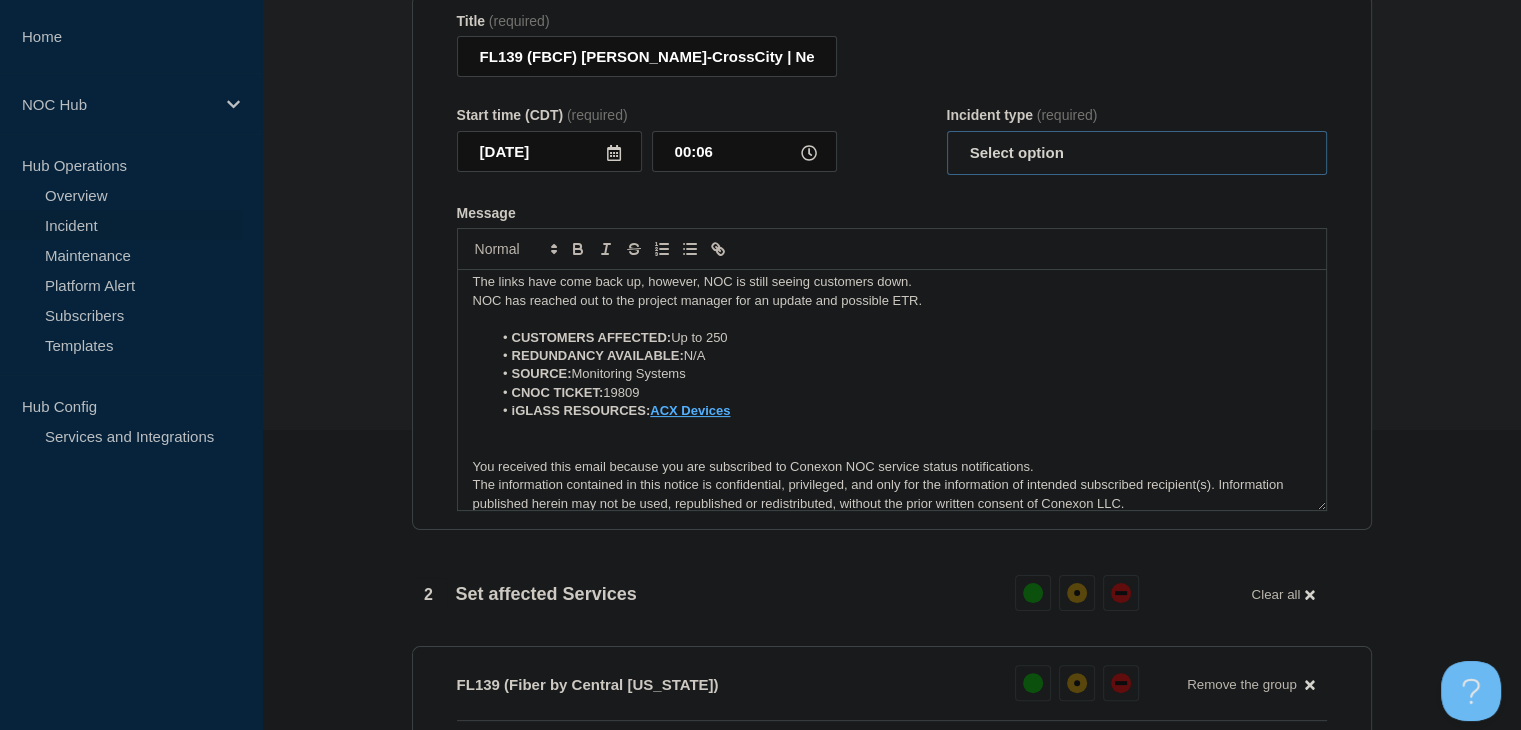 click on "Select option Investigating Identified Monitoring Resolved" at bounding box center (1137, 153) 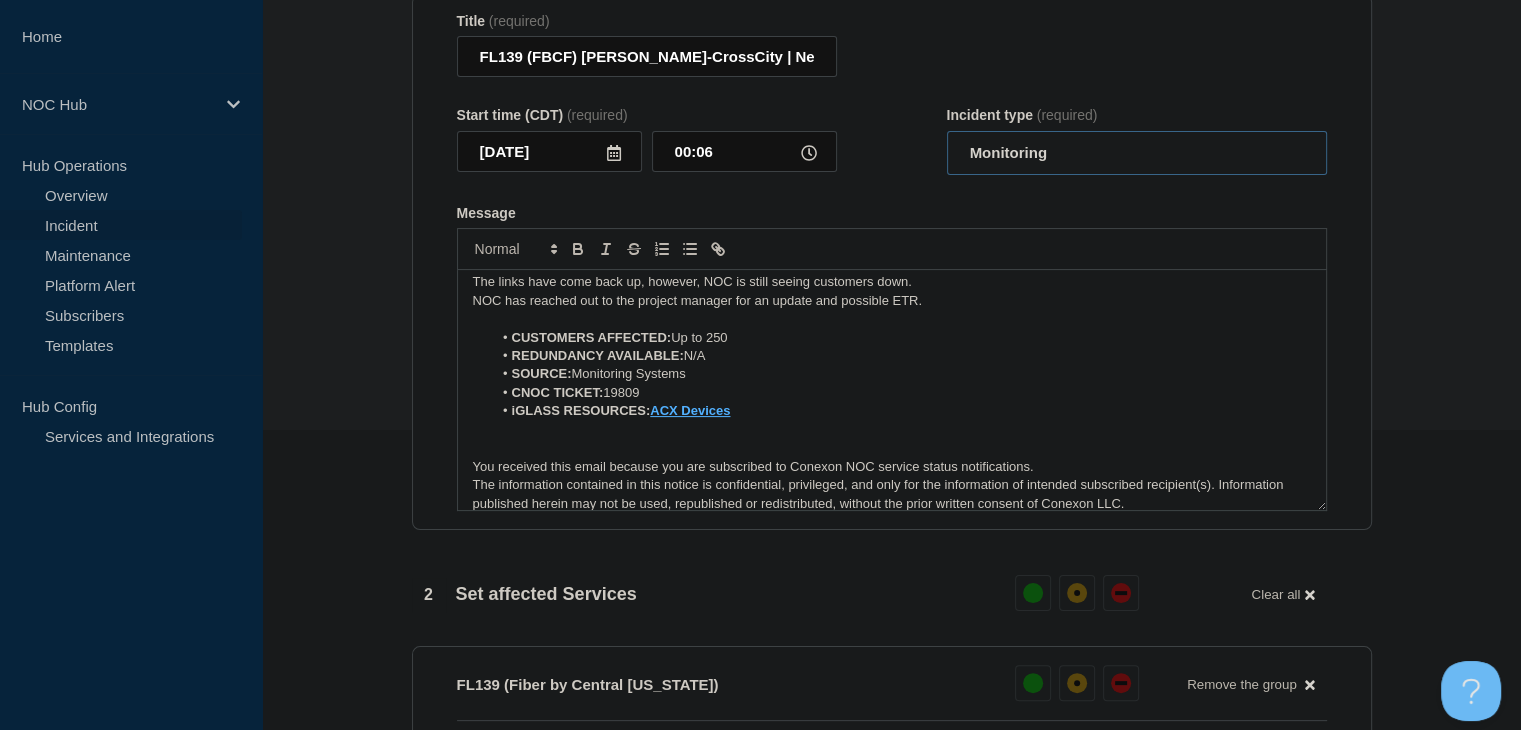 click on "Select option Investigating Identified Monitoring Resolved" at bounding box center [1137, 153] 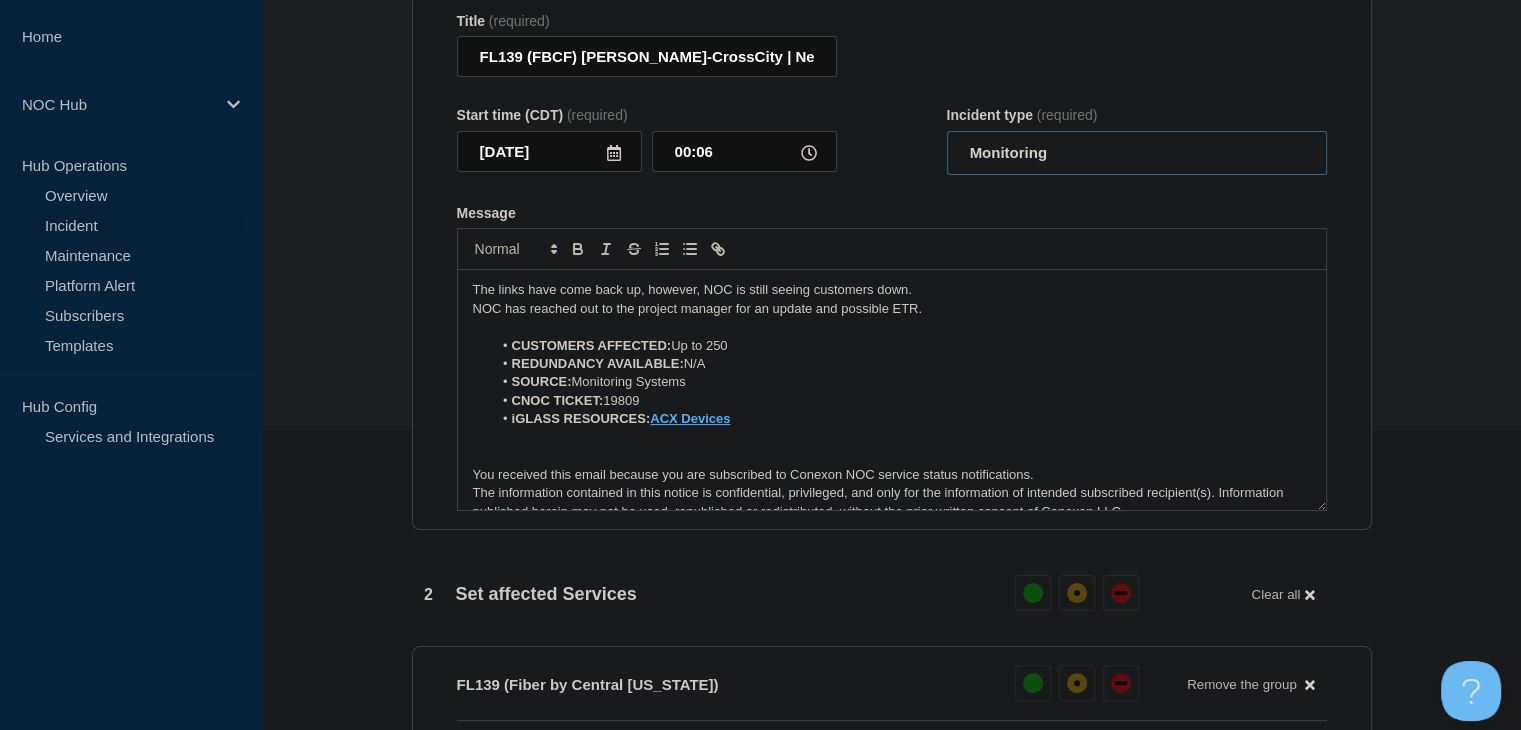 scroll, scrollTop: 0, scrollLeft: 0, axis: both 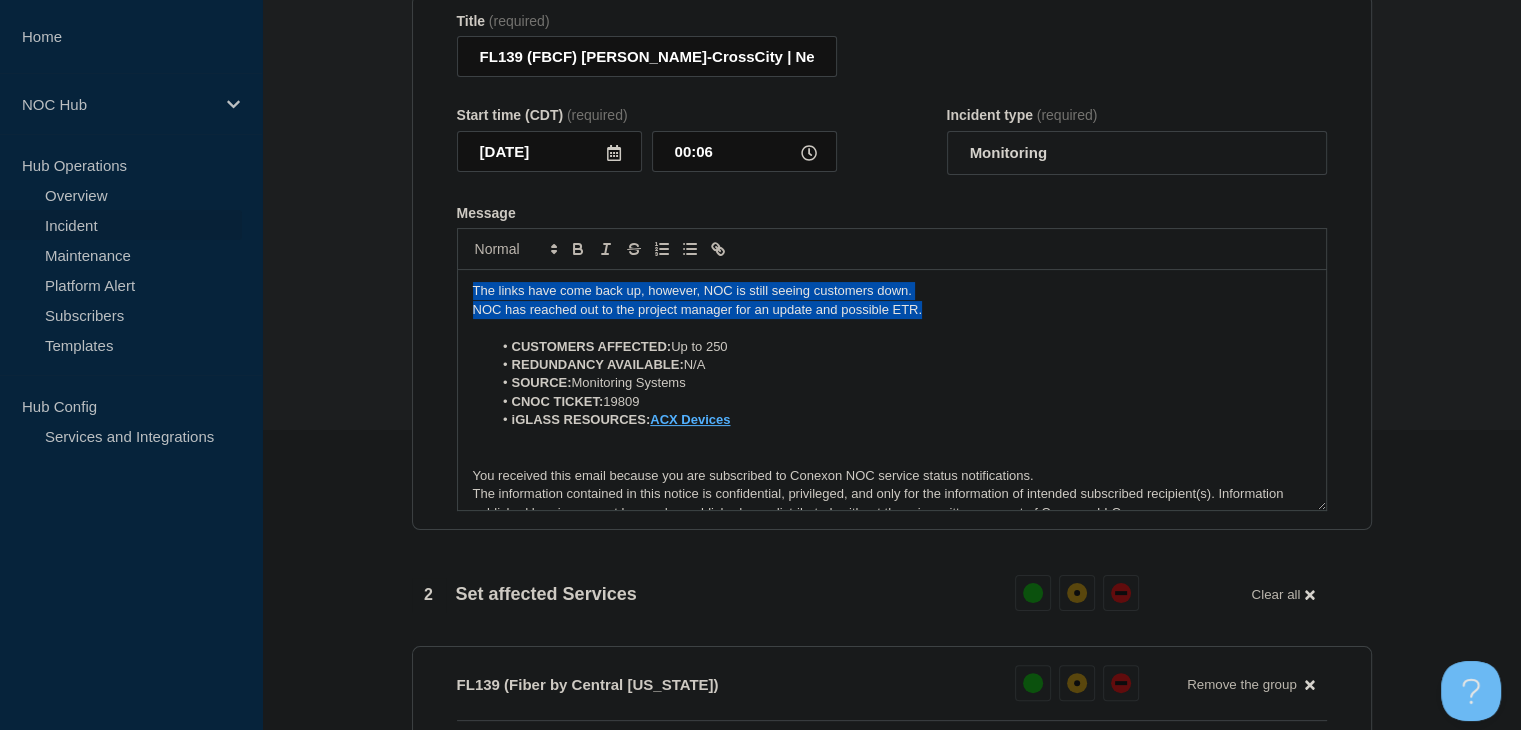 drag, startPoint x: 947, startPoint y: 322, endPoint x: 258, endPoint y: 277, distance: 690.46796 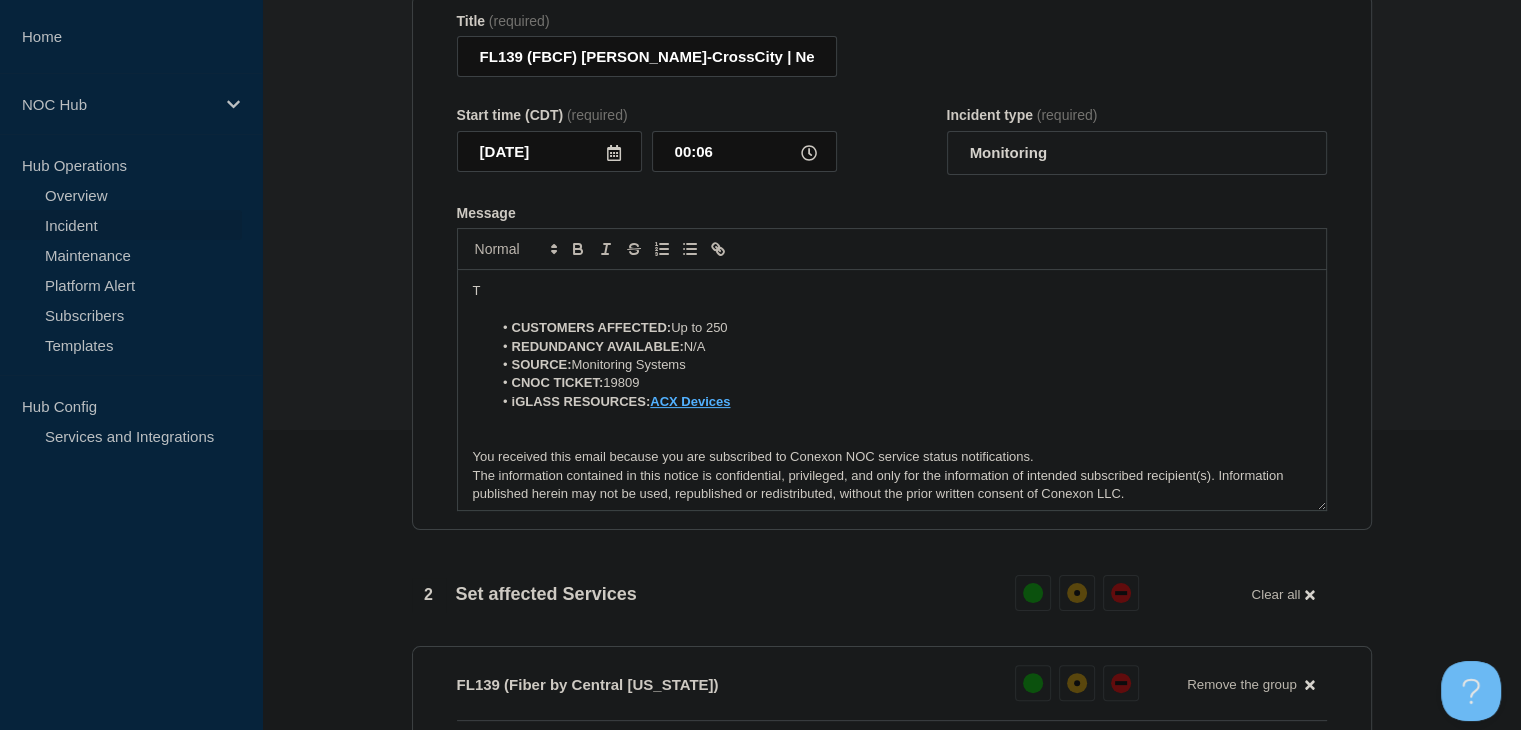 type 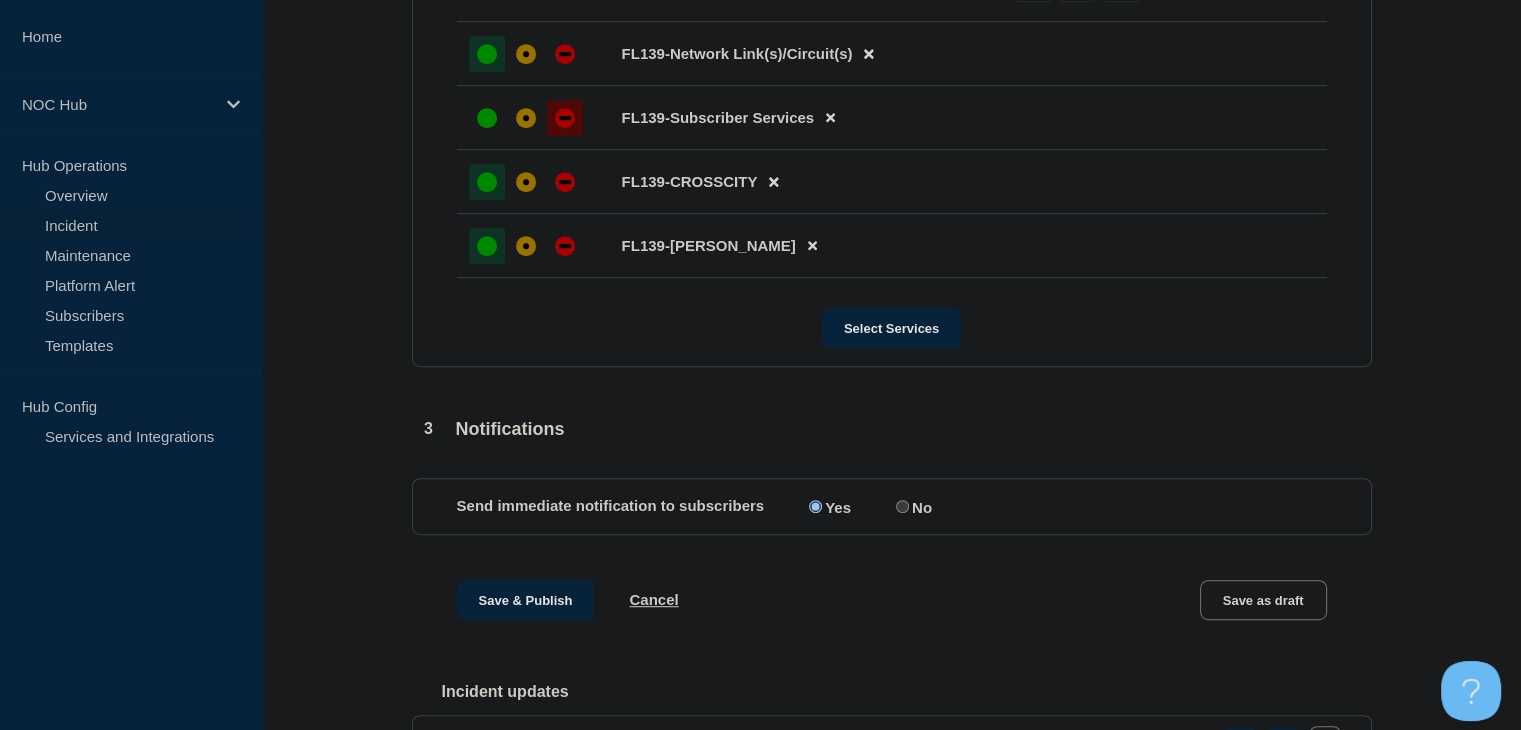 scroll, scrollTop: 1000, scrollLeft: 0, axis: vertical 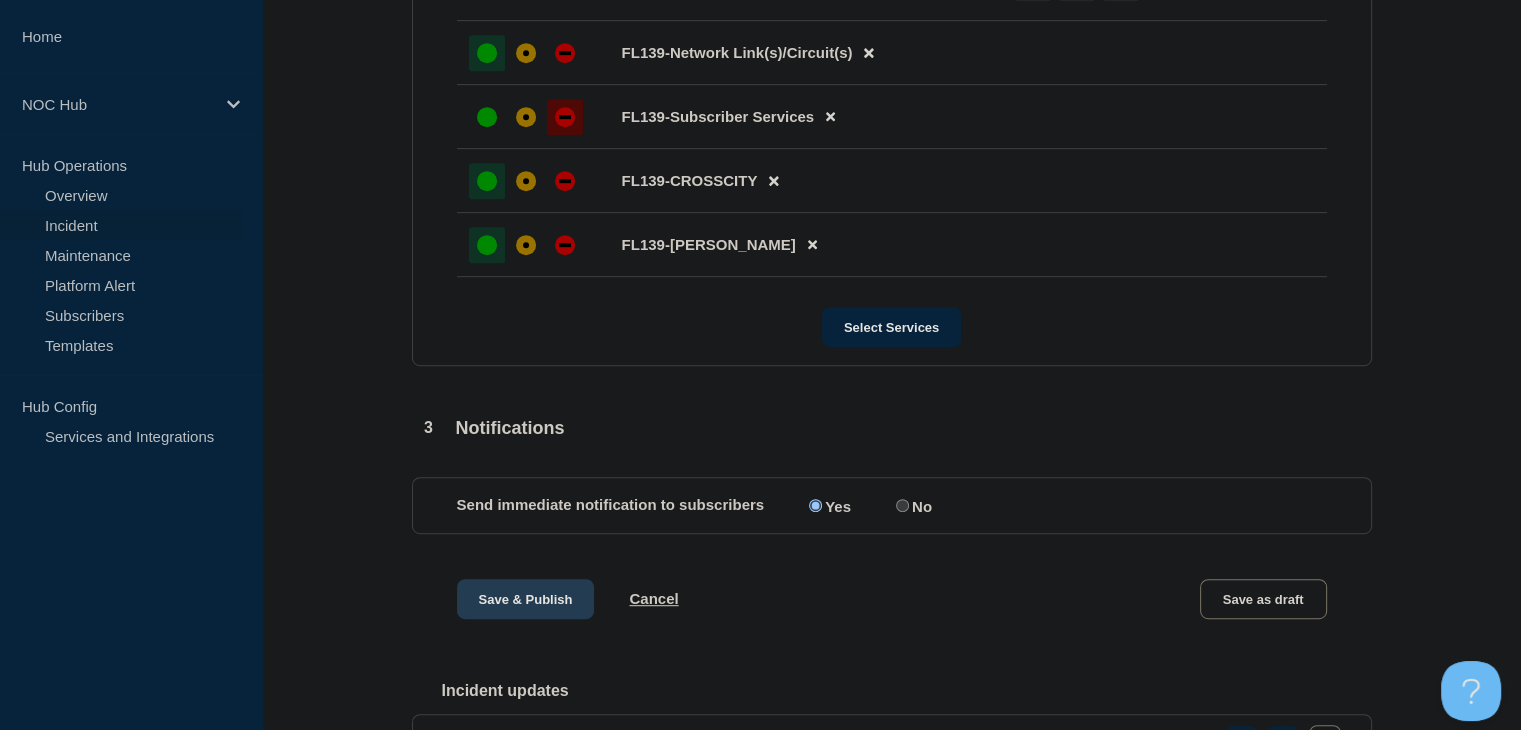 click on "Save & Publish" at bounding box center [526, 599] 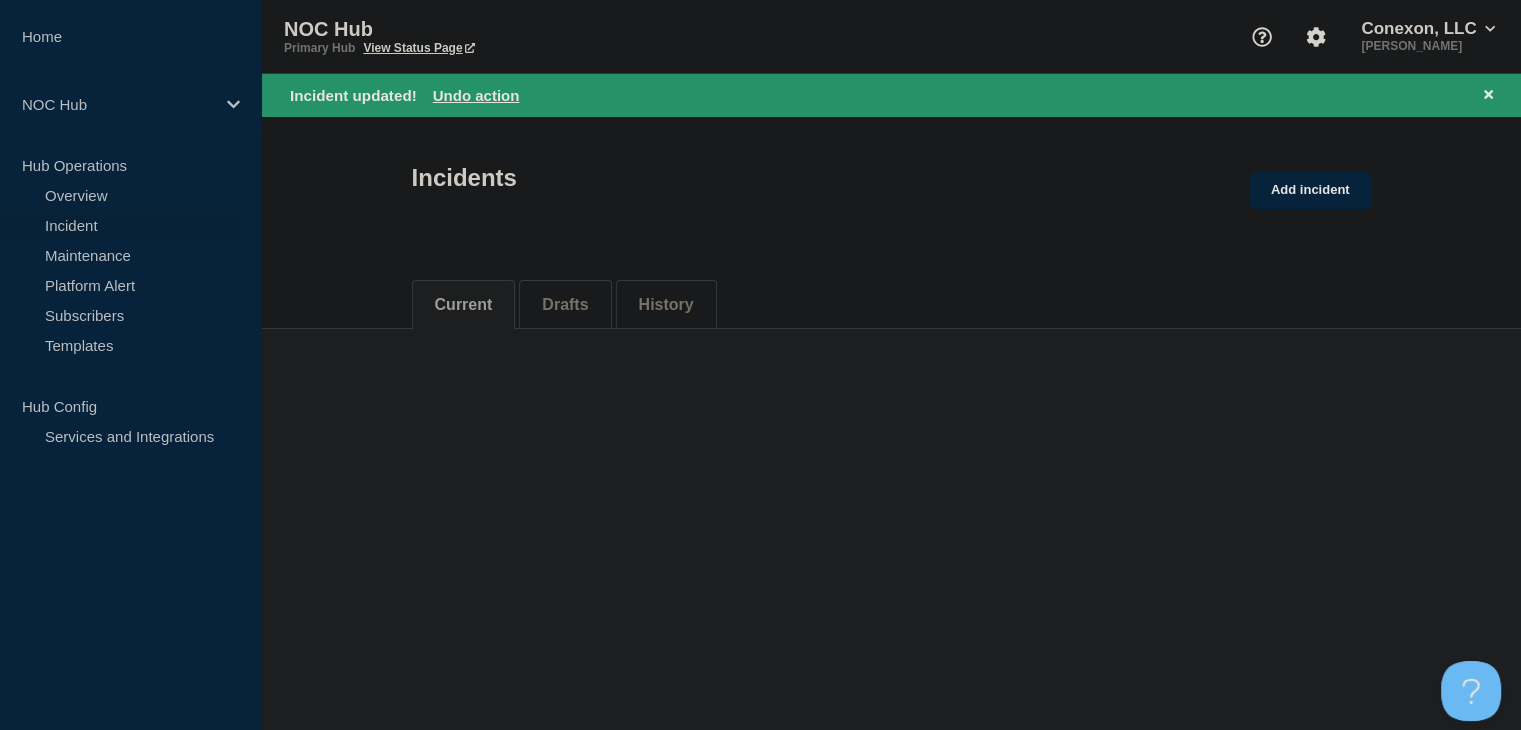 scroll, scrollTop: 0, scrollLeft: 0, axis: both 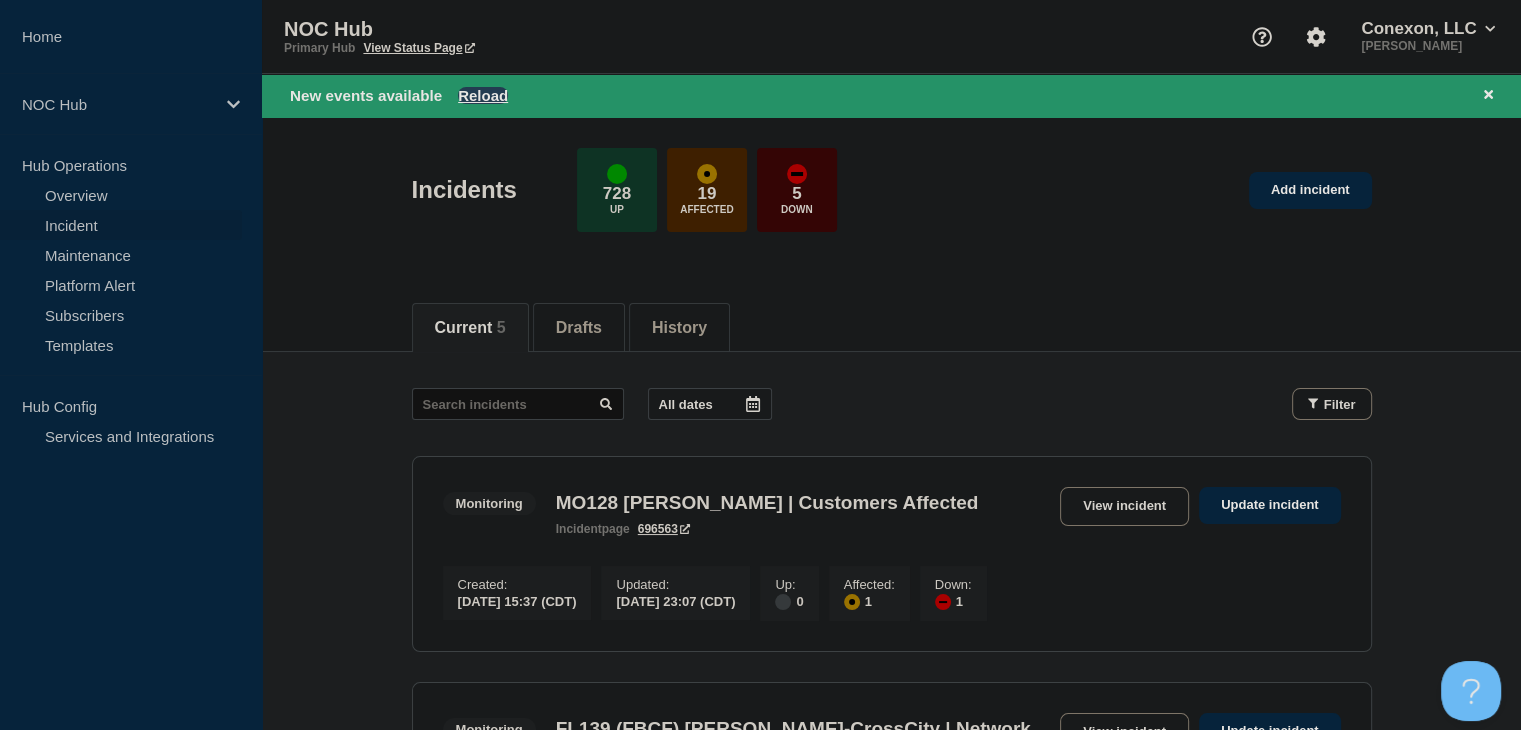 click on "Reload" at bounding box center (483, 95) 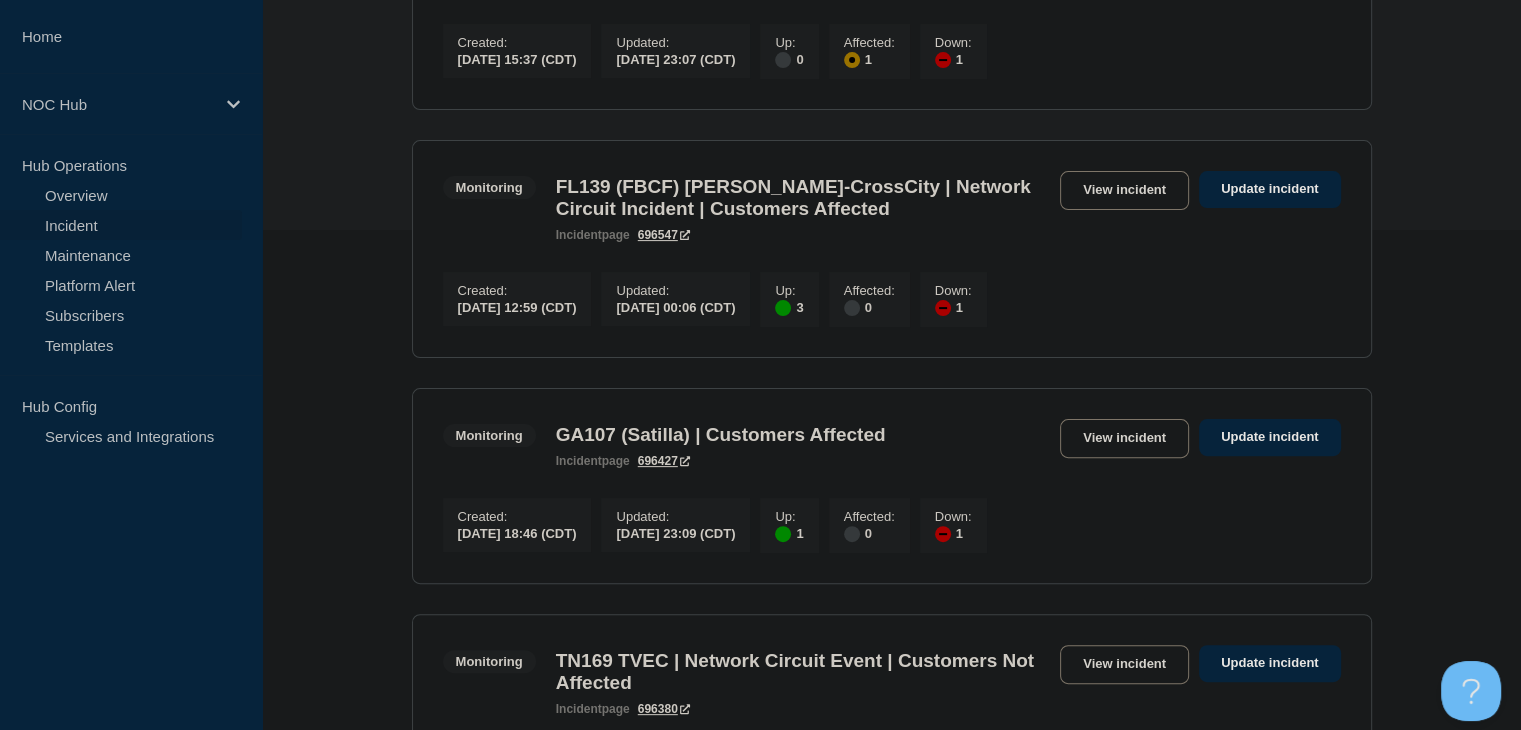 scroll, scrollTop: 600, scrollLeft: 0, axis: vertical 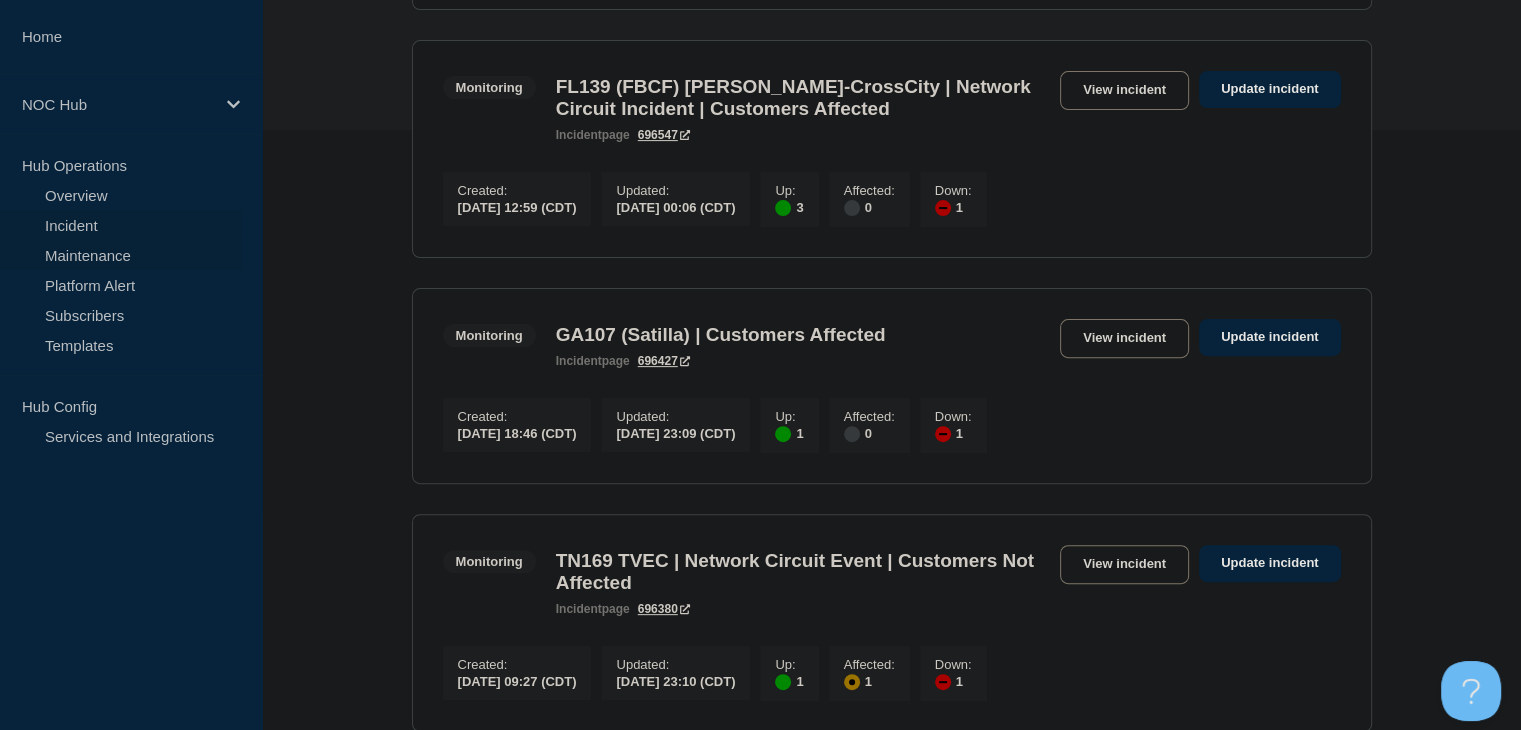 click on "Maintenance" at bounding box center (121, 255) 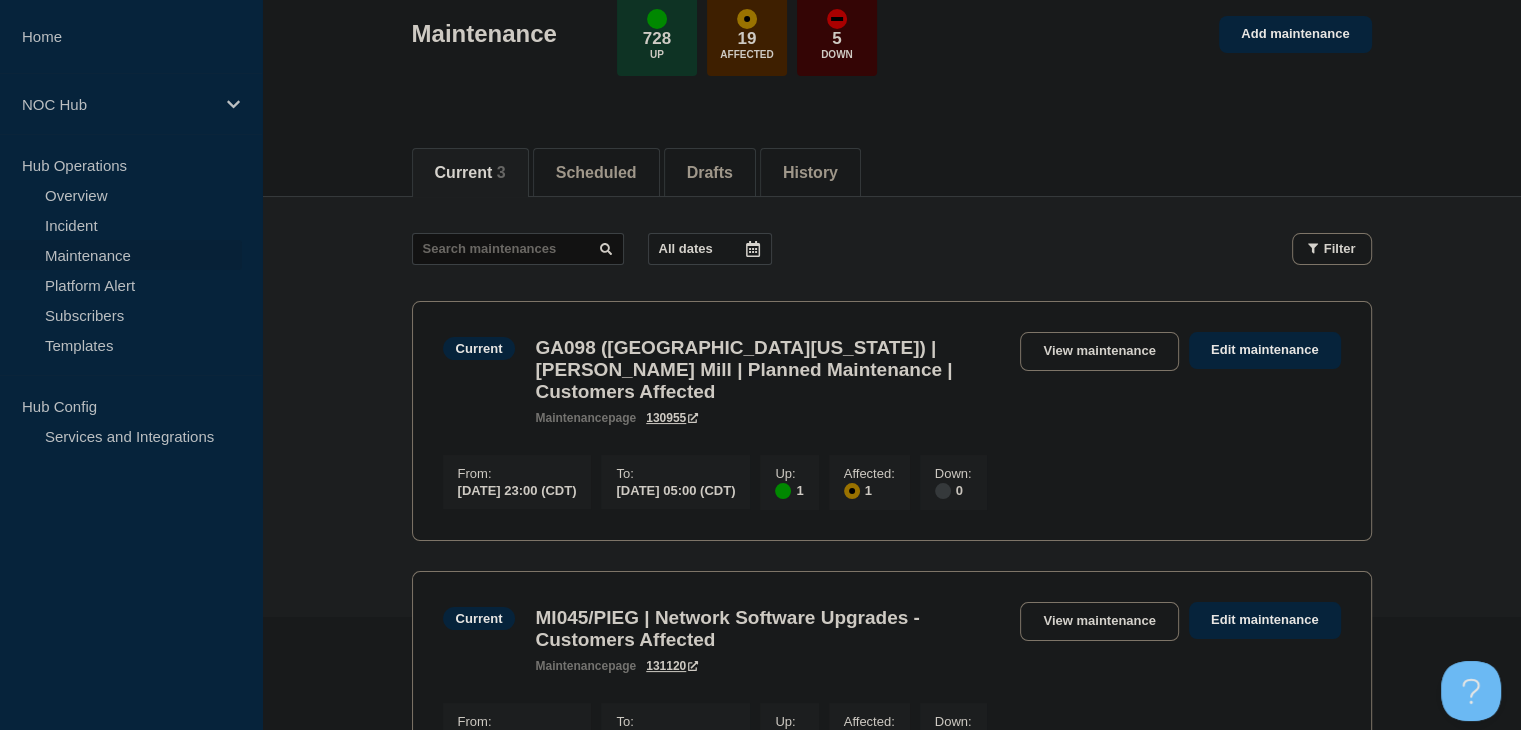 scroll, scrollTop: 300, scrollLeft: 0, axis: vertical 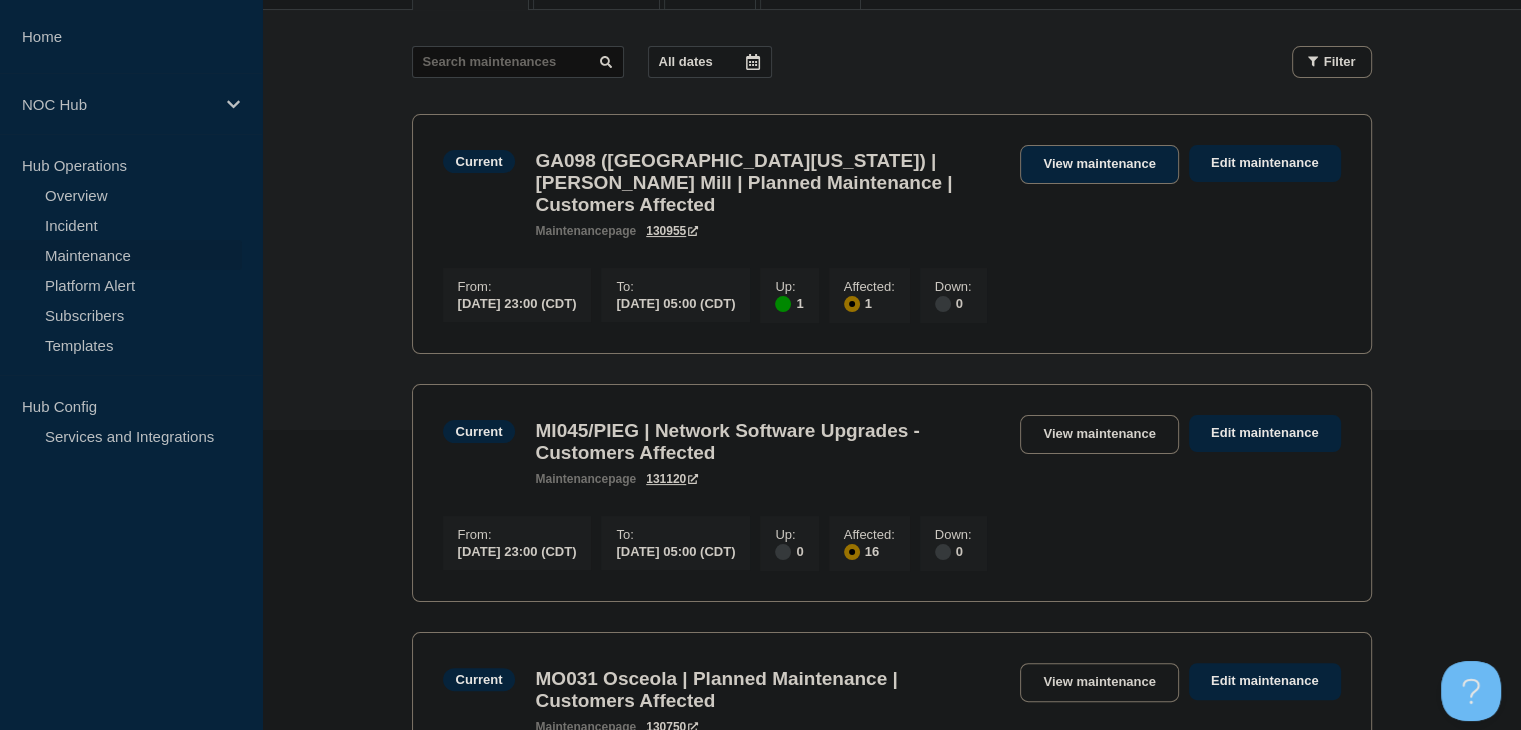 click on "View maintenance" at bounding box center [1099, 164] 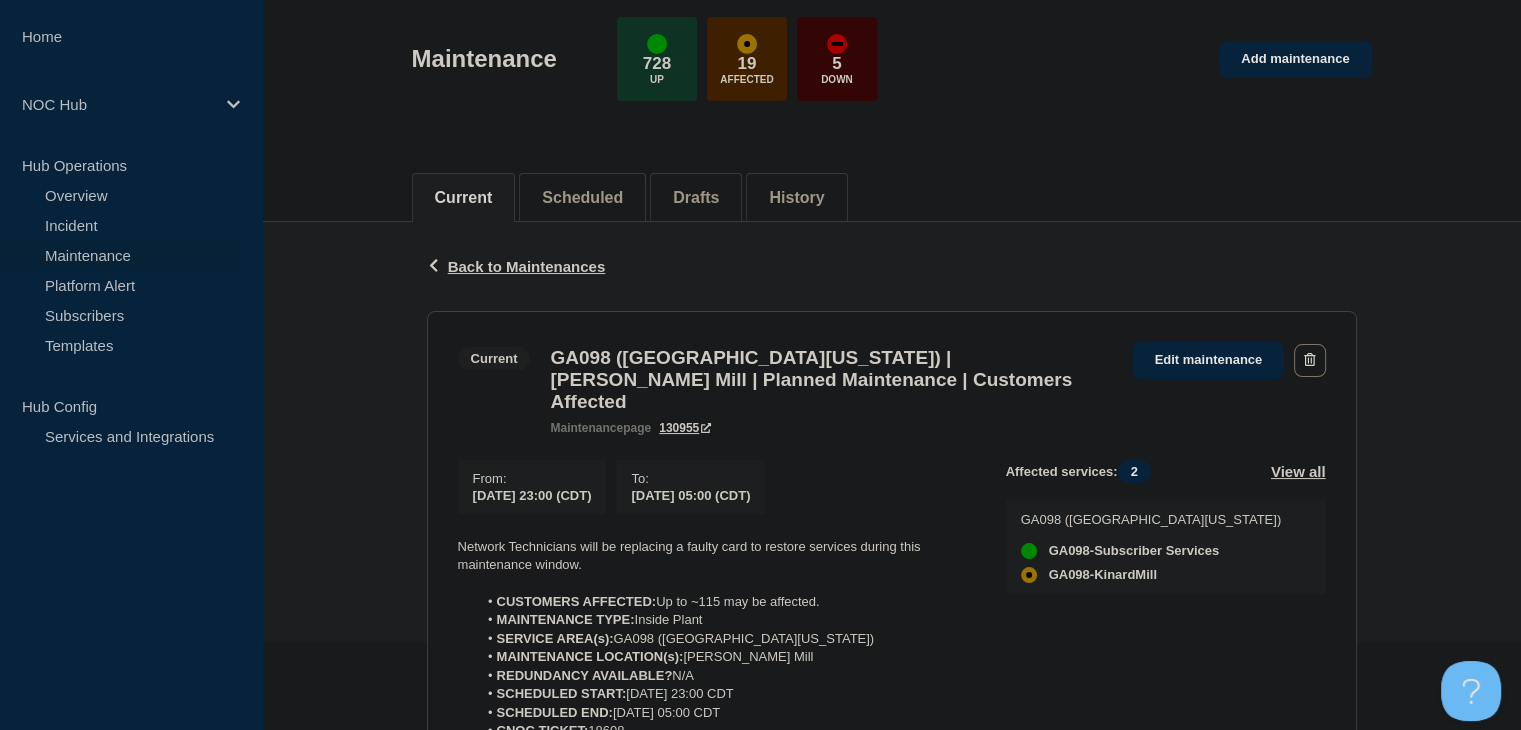 scroll, scrollTop: 200, scrollLeft: 0, axis: vertical 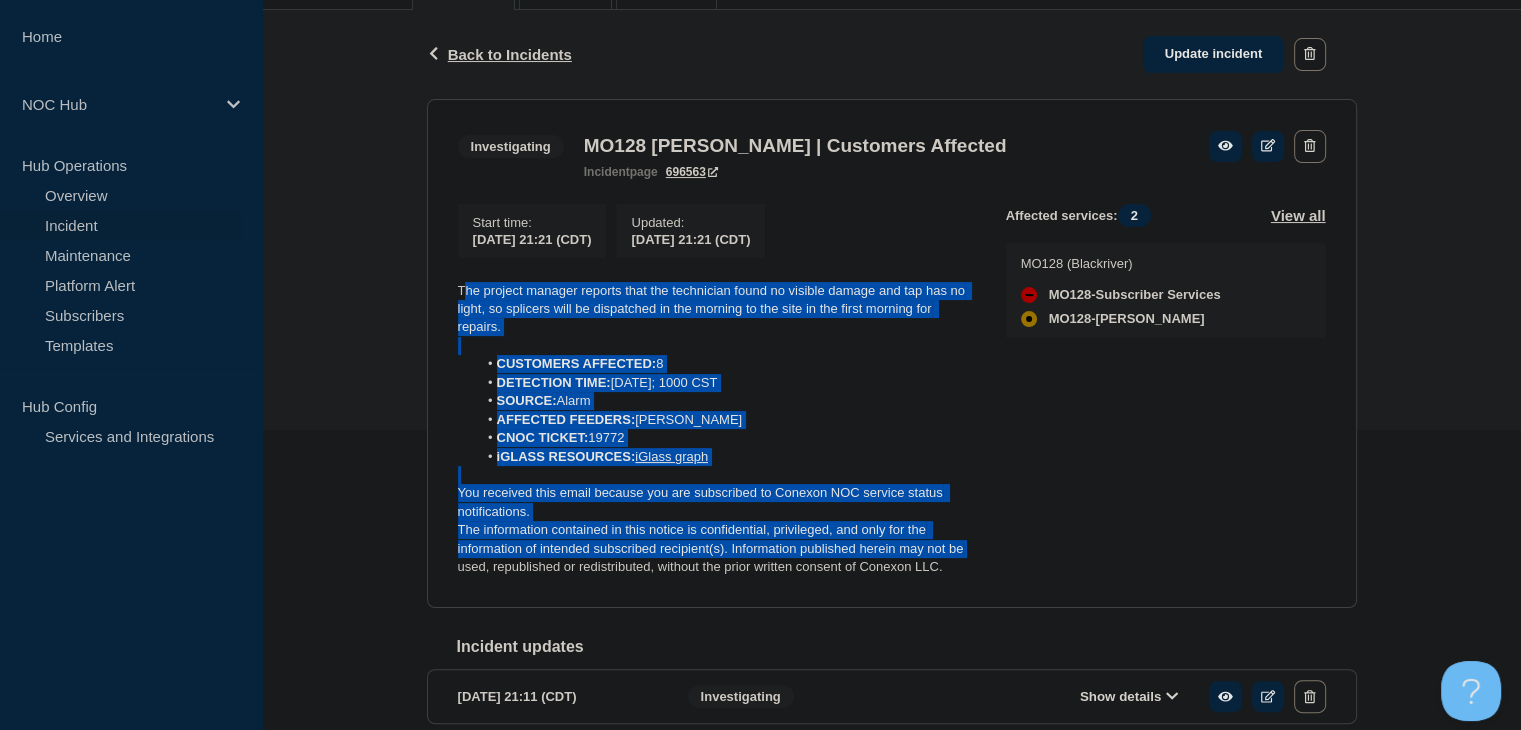 drag, startPoint x: 977, startPoint y: 565, endPoint x: 468, endPoint y: 289, distance: 579.0138 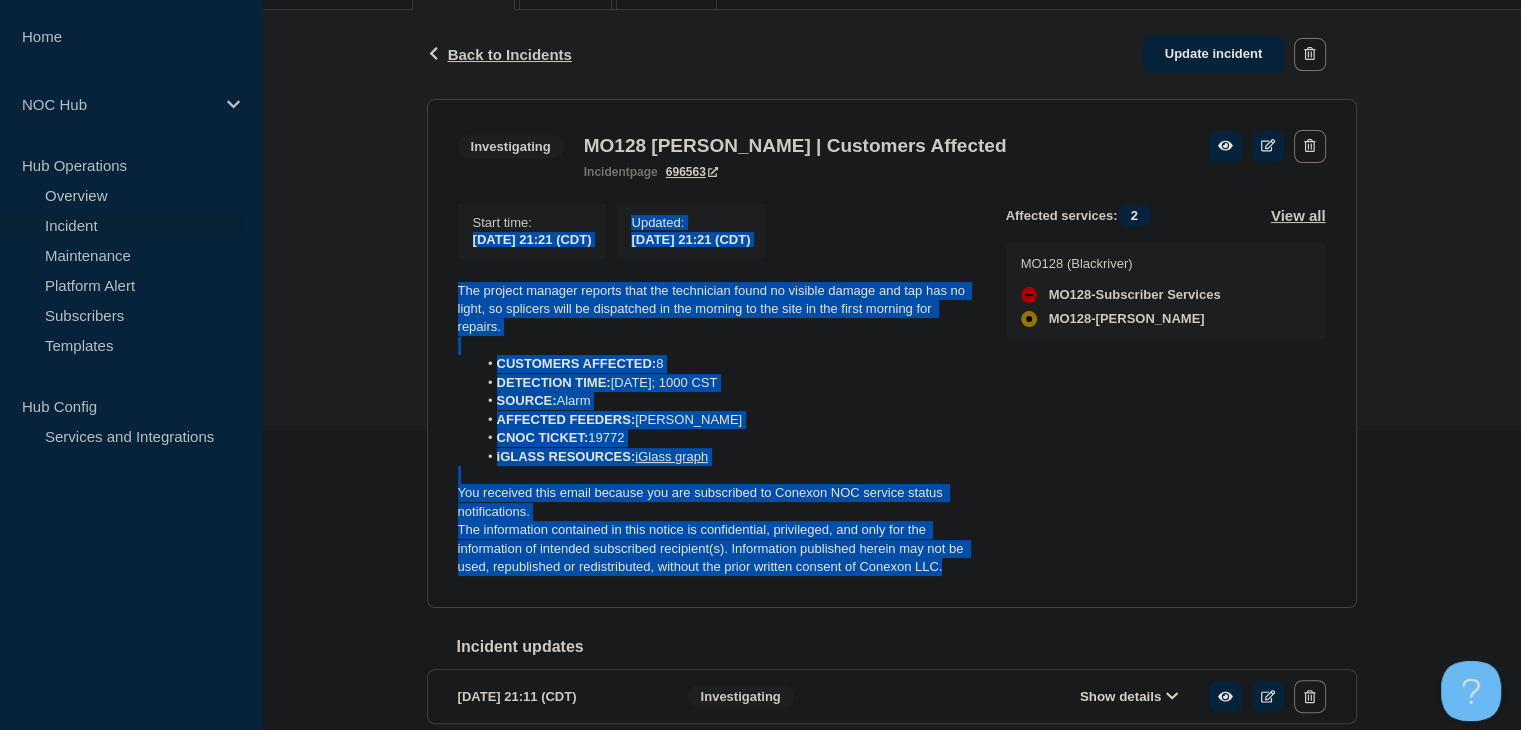 drag, startPoint x: 953, startPoint y: 575, endPoint x: 420, endPoint y: 250, distance: 624.27075 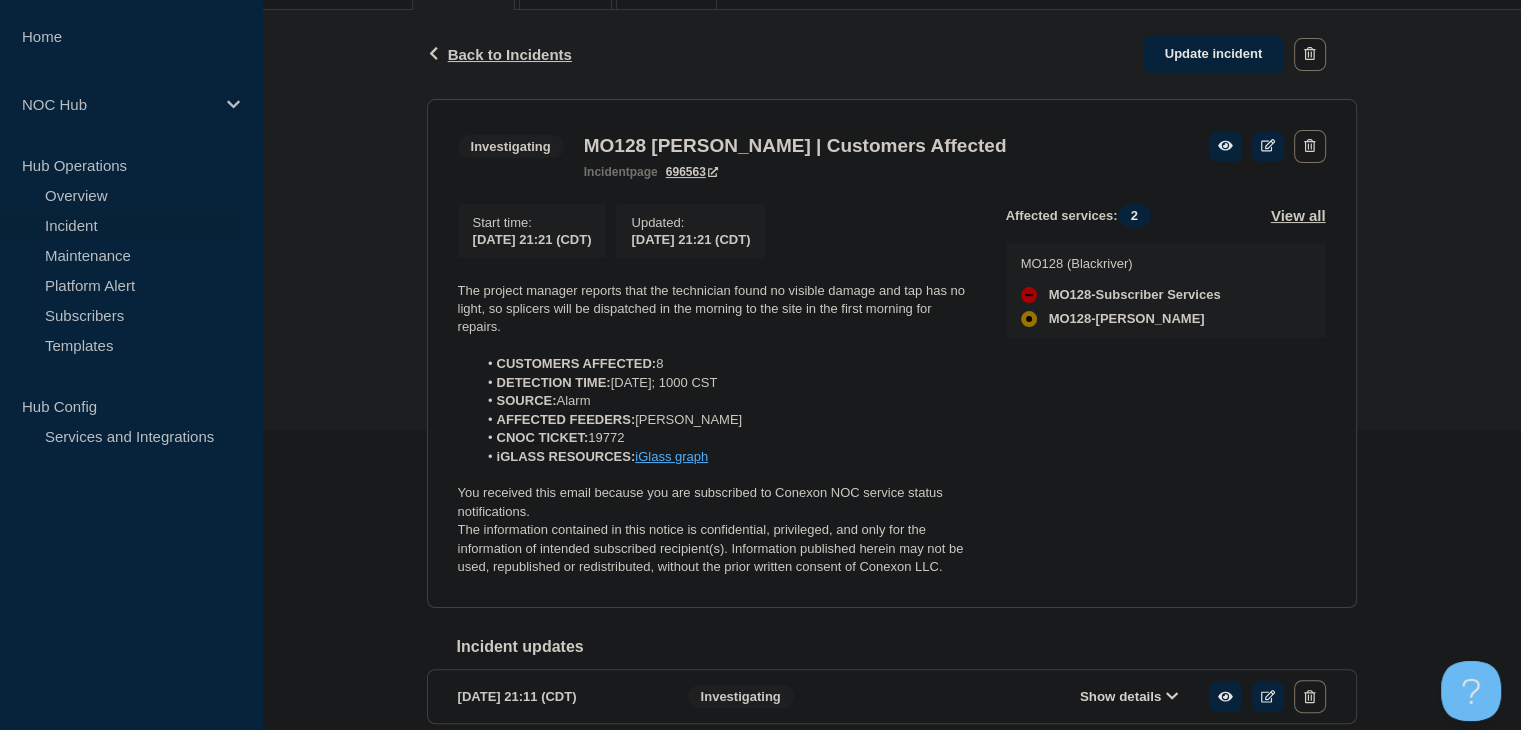 drag, startPoint x: 491, startPoint y: 313, endPoint x: 1112, endPoint y: 561, distance: 668.689 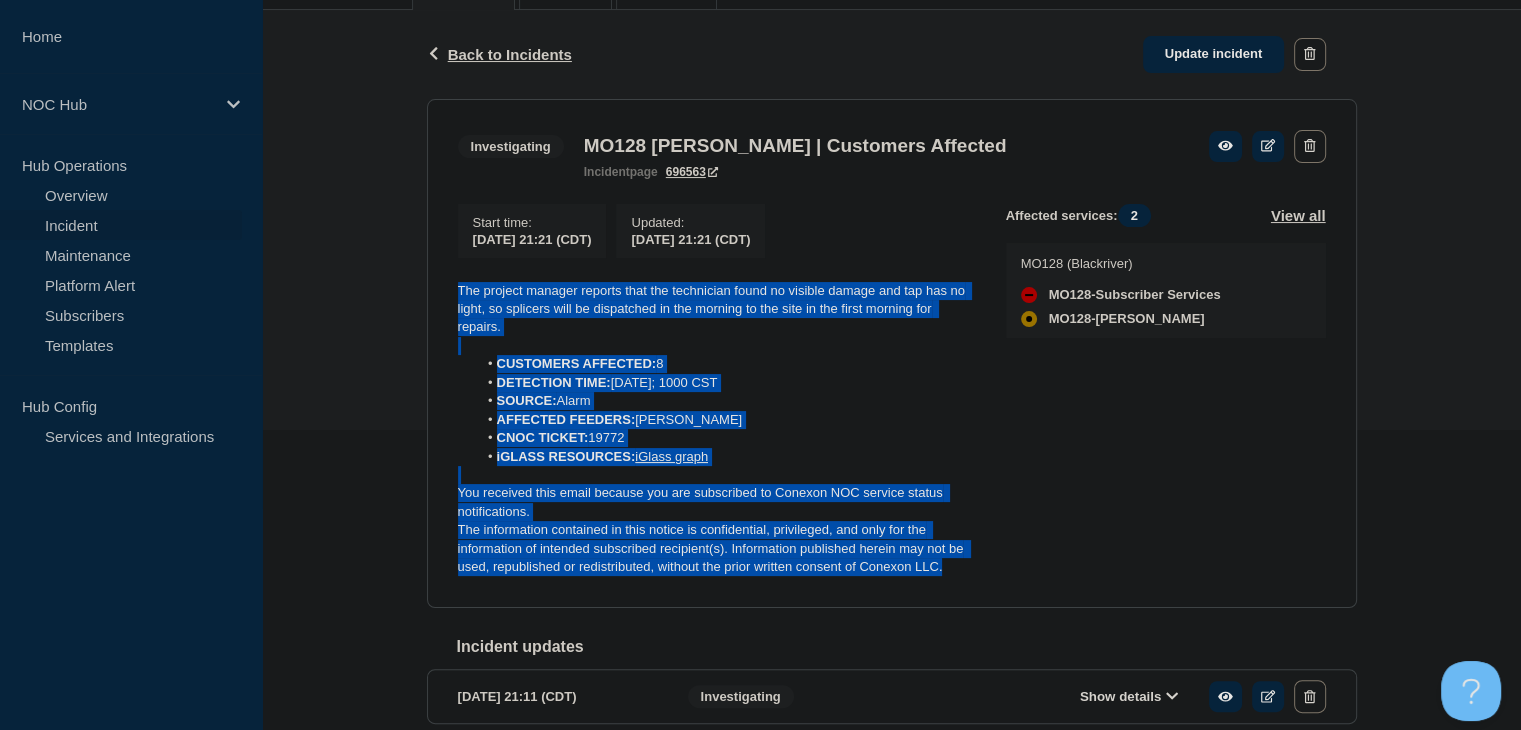 drag, startPoint x: 953, startPoint y: 578, endPoint x: 447, endPoint y: 285, distance: 584.70935 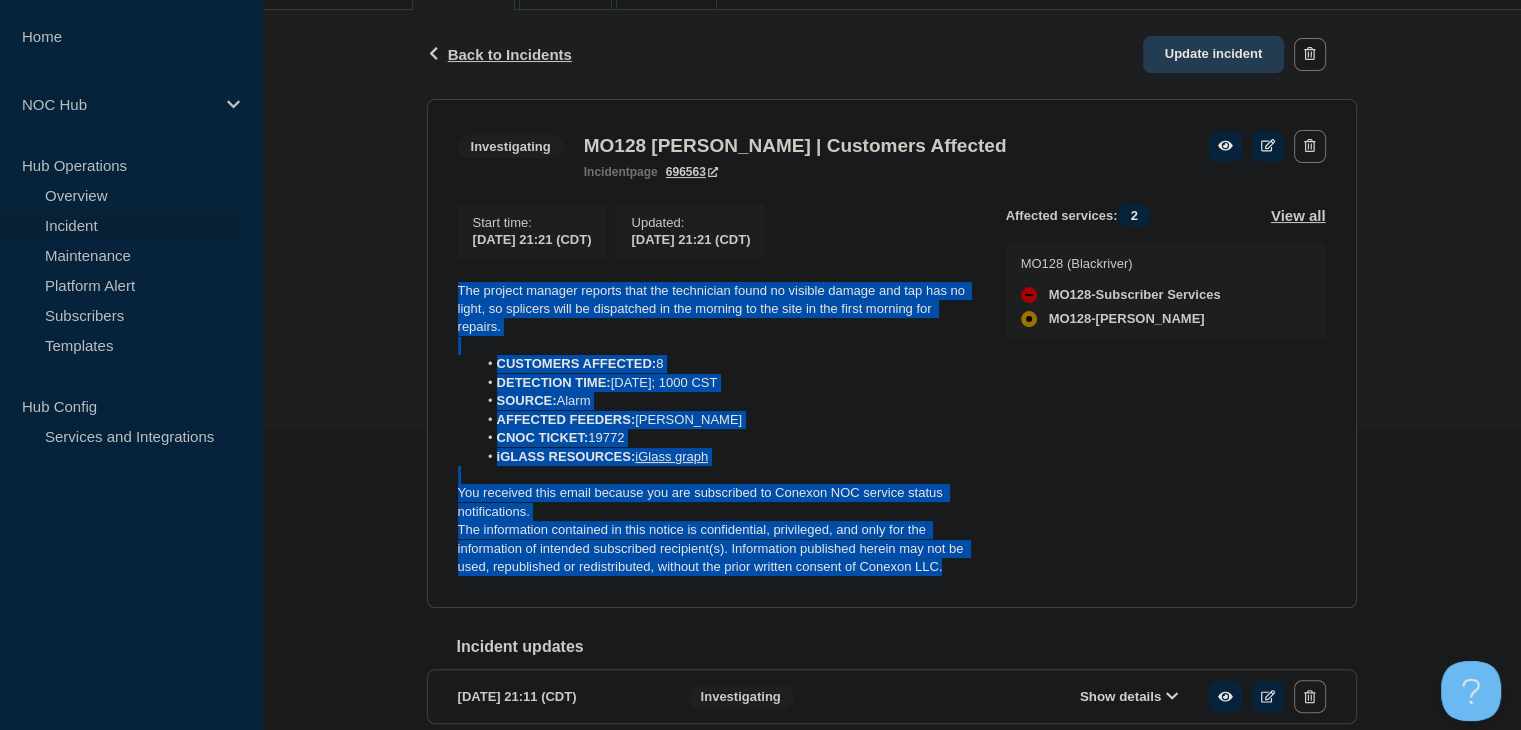 click on "Update incident" 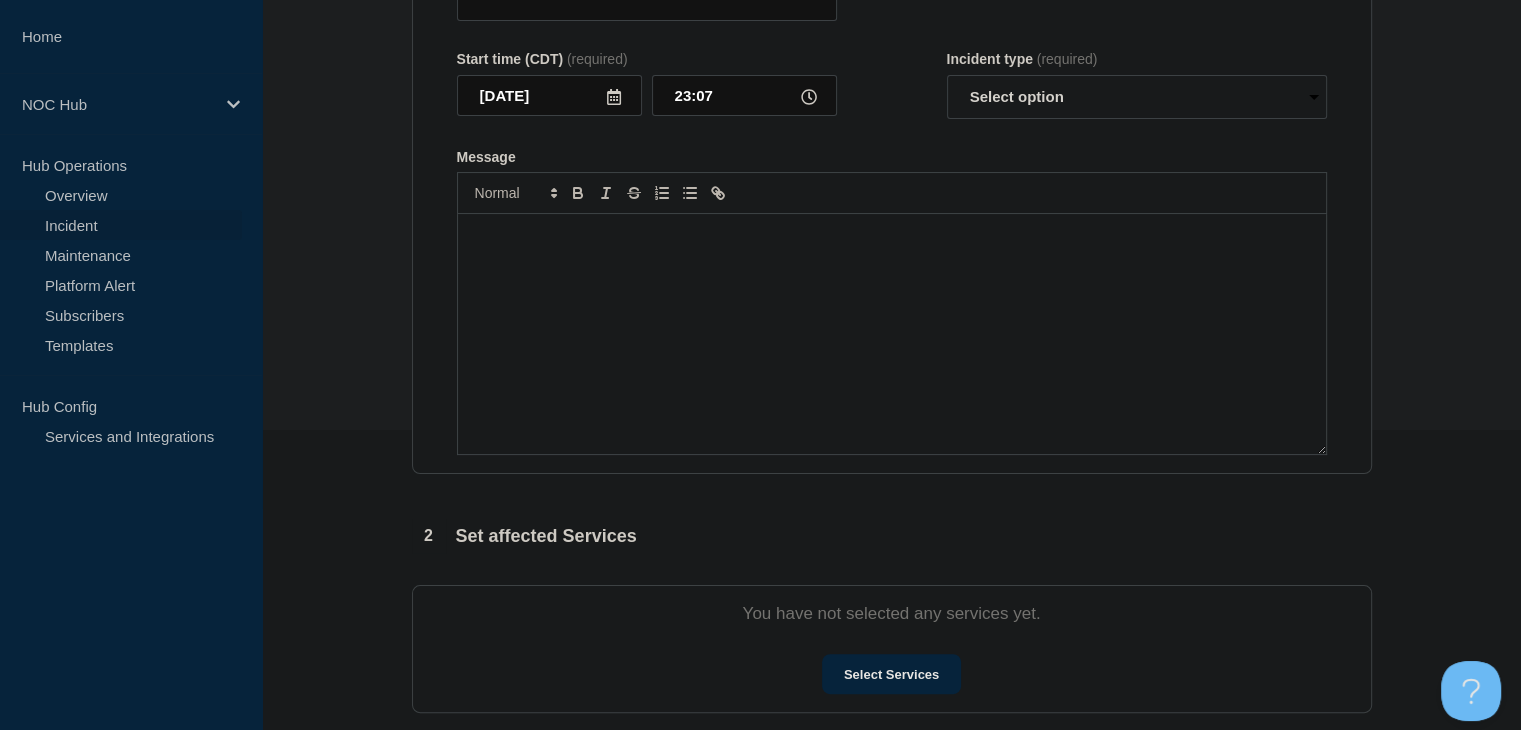 type on "MO128 [PERSON_NAME] | Customers Affected" 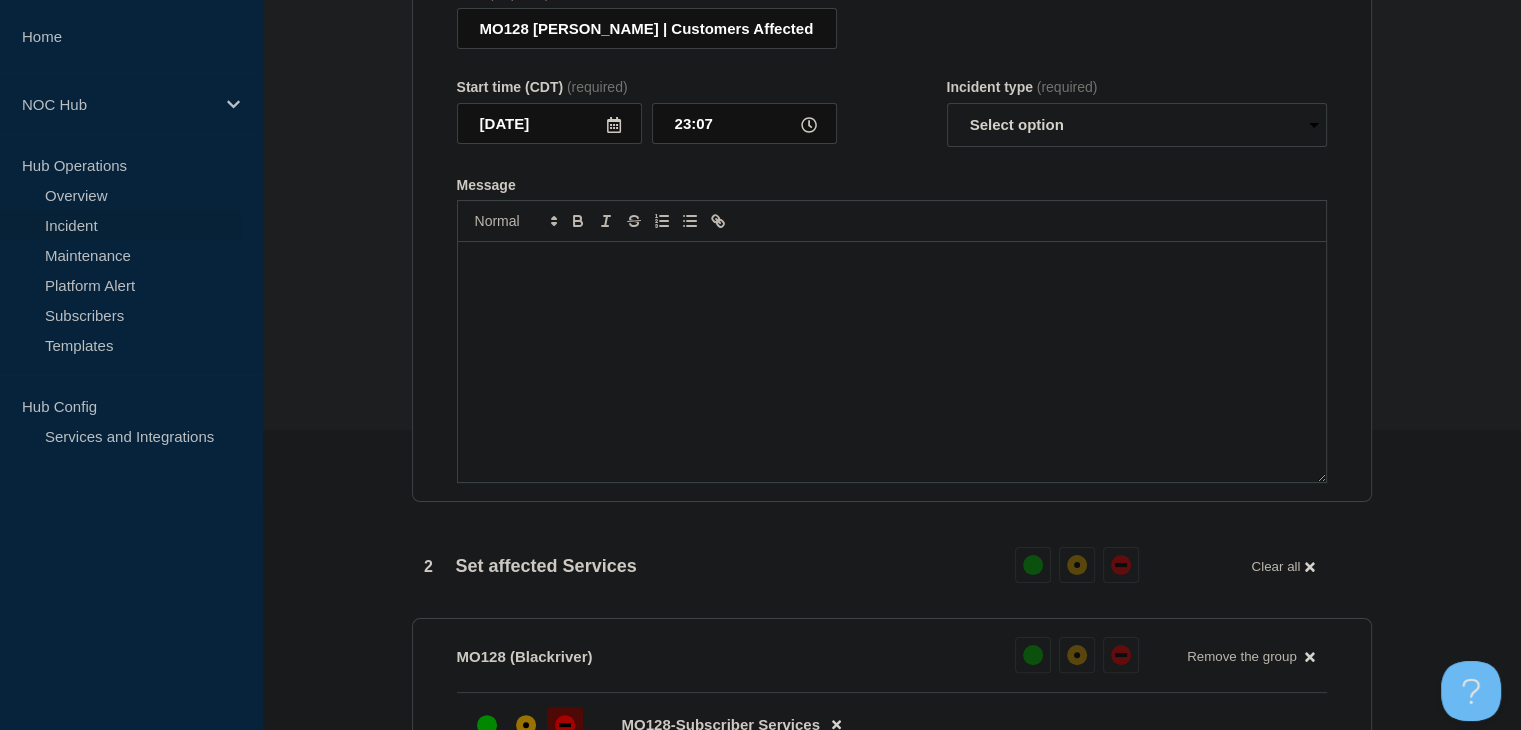 click at bounding box center [892, 362] 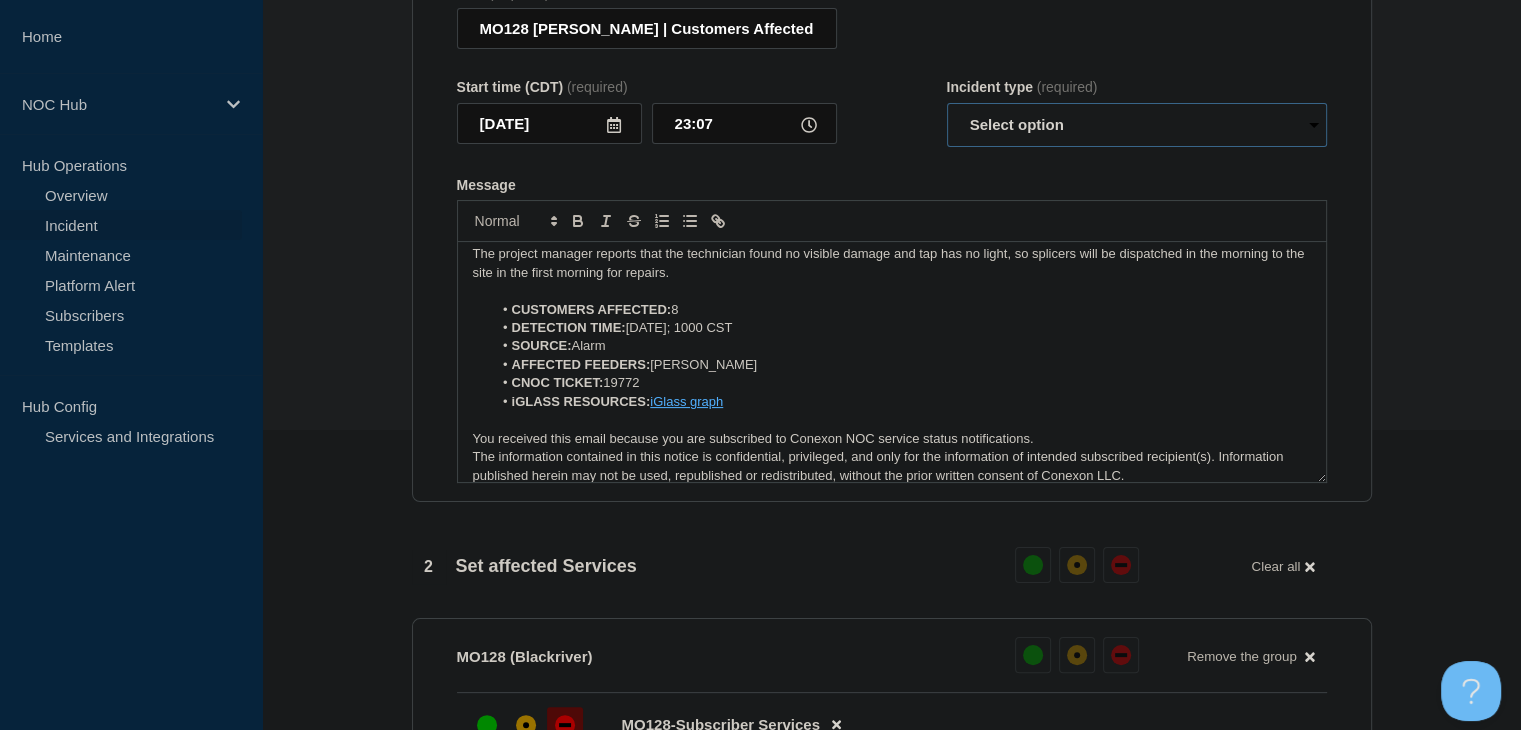 click on "Select option Investigating Identified Monitoring Resolved" at bounding box center [1137, 125] 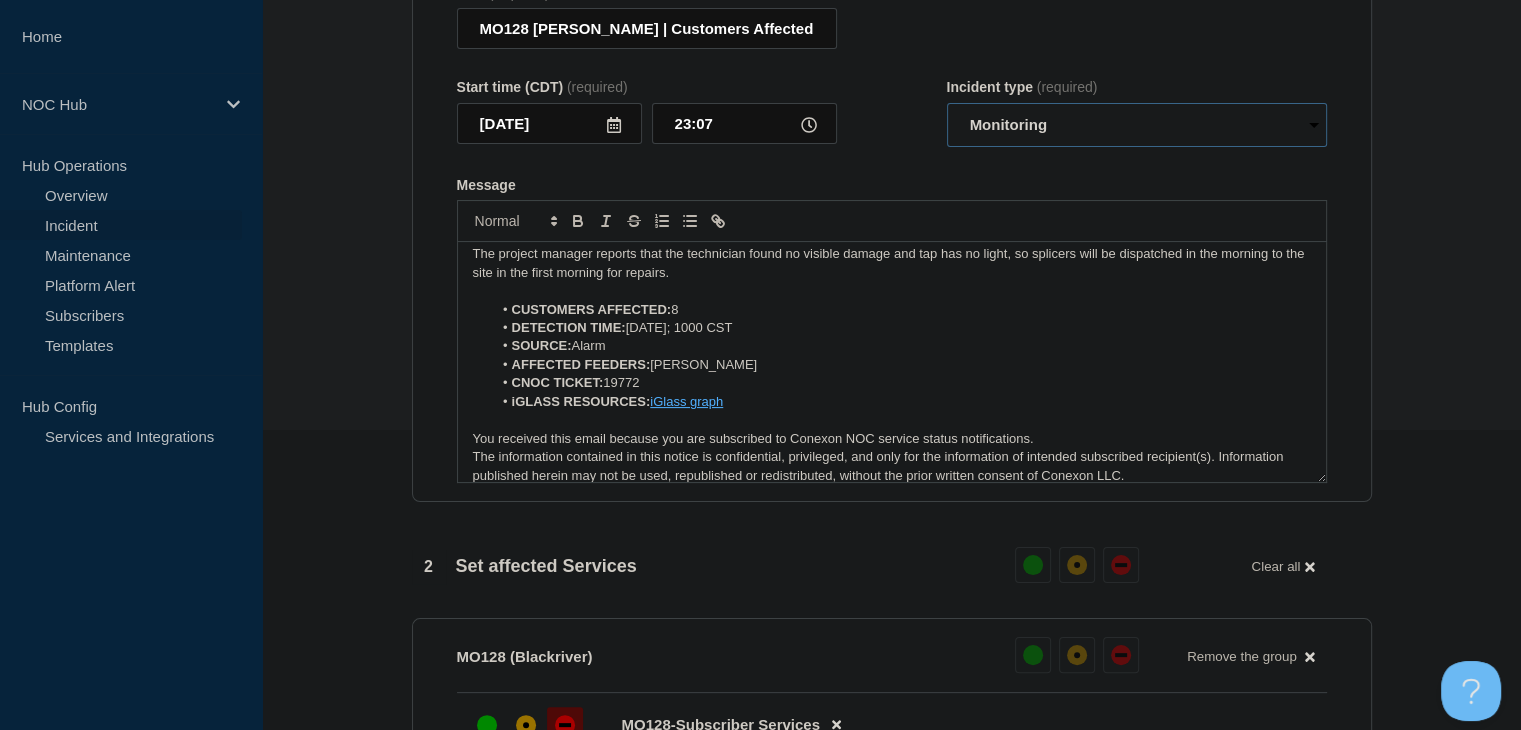 click on "Select option Investigating Identified Monitoring Resolved" at bounding box center (1137, 125) 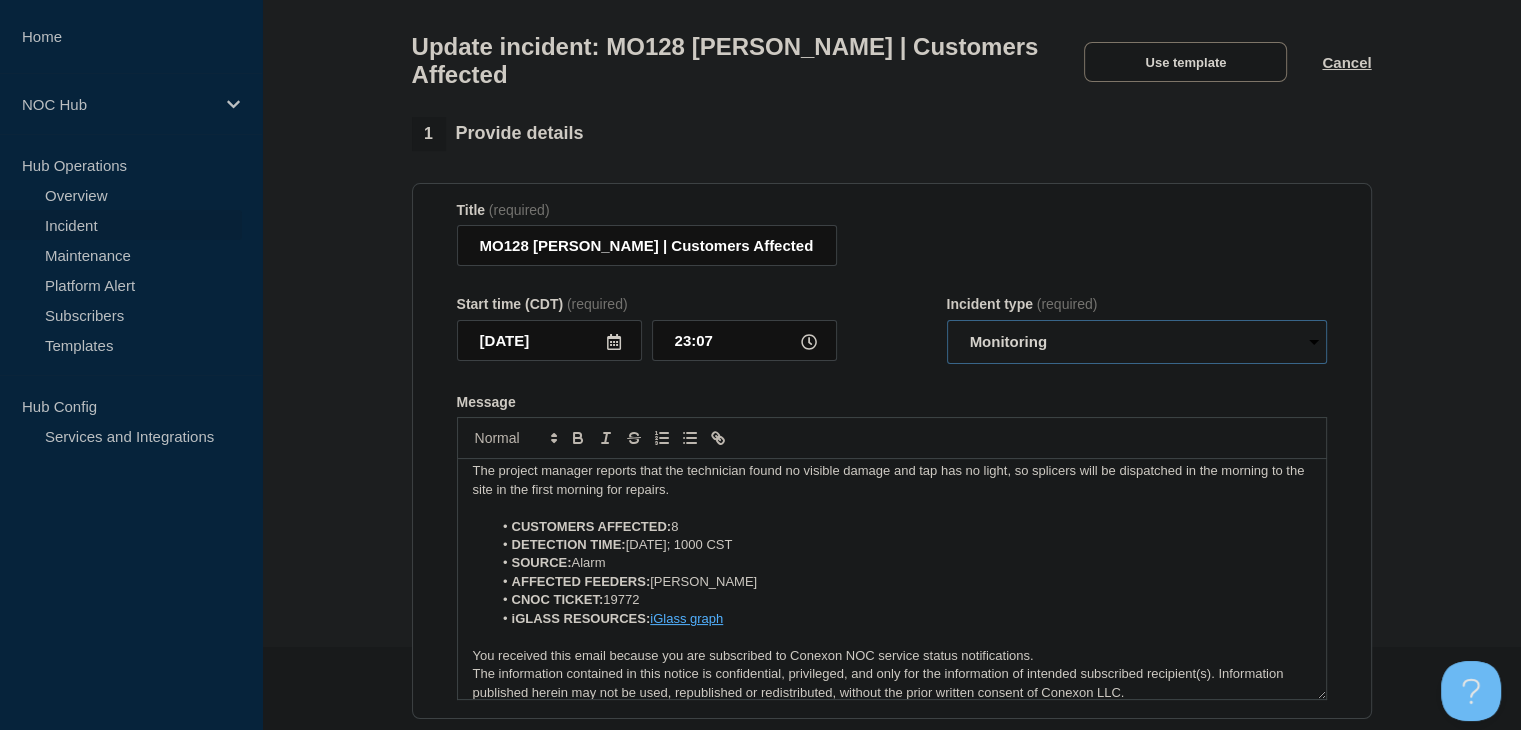 scroll, scrollTop: 200, scrollLeft: 0, axis: vertical 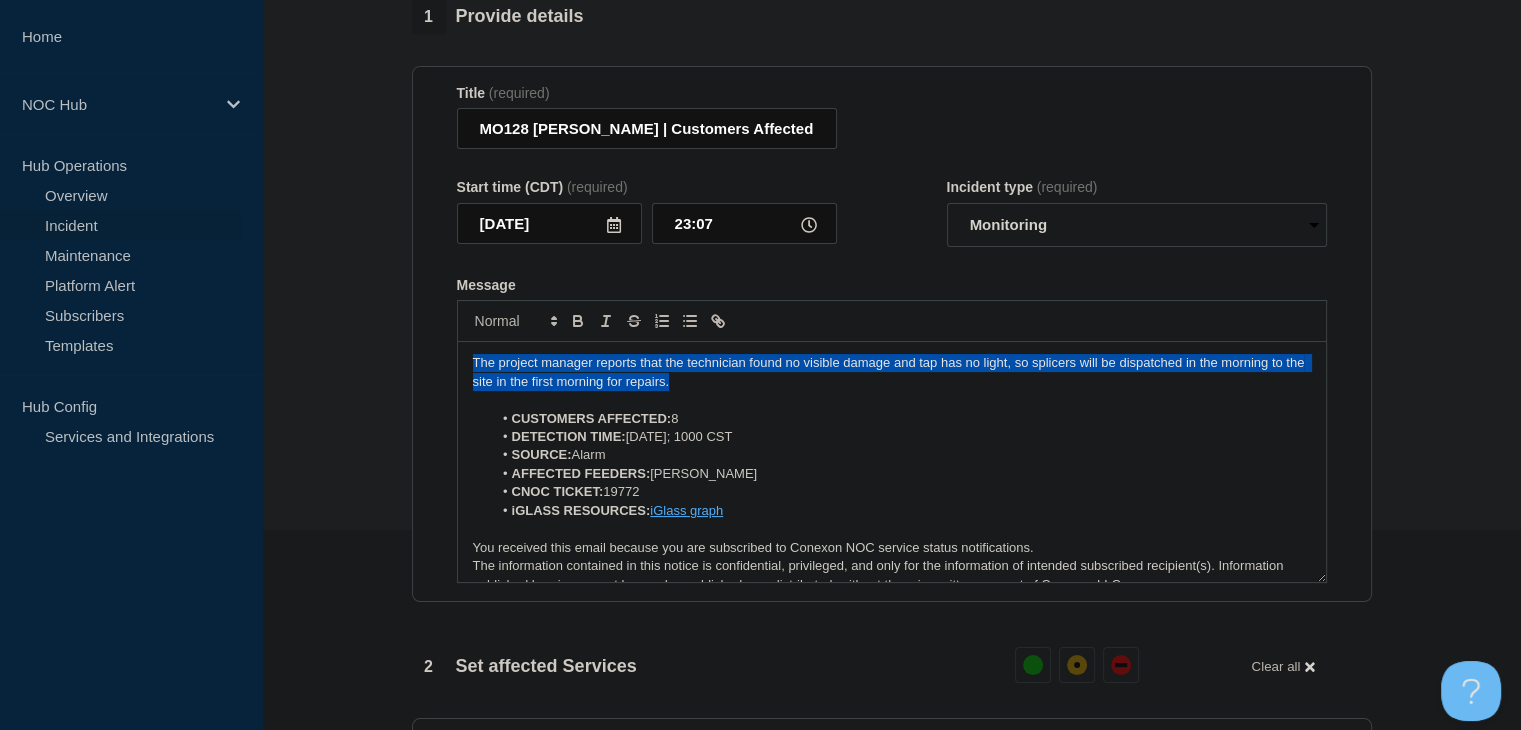drag, startPoint x: 710, startPoint y: 385, endPoint x: 401, endPoint y: 331, distance: 313.68295 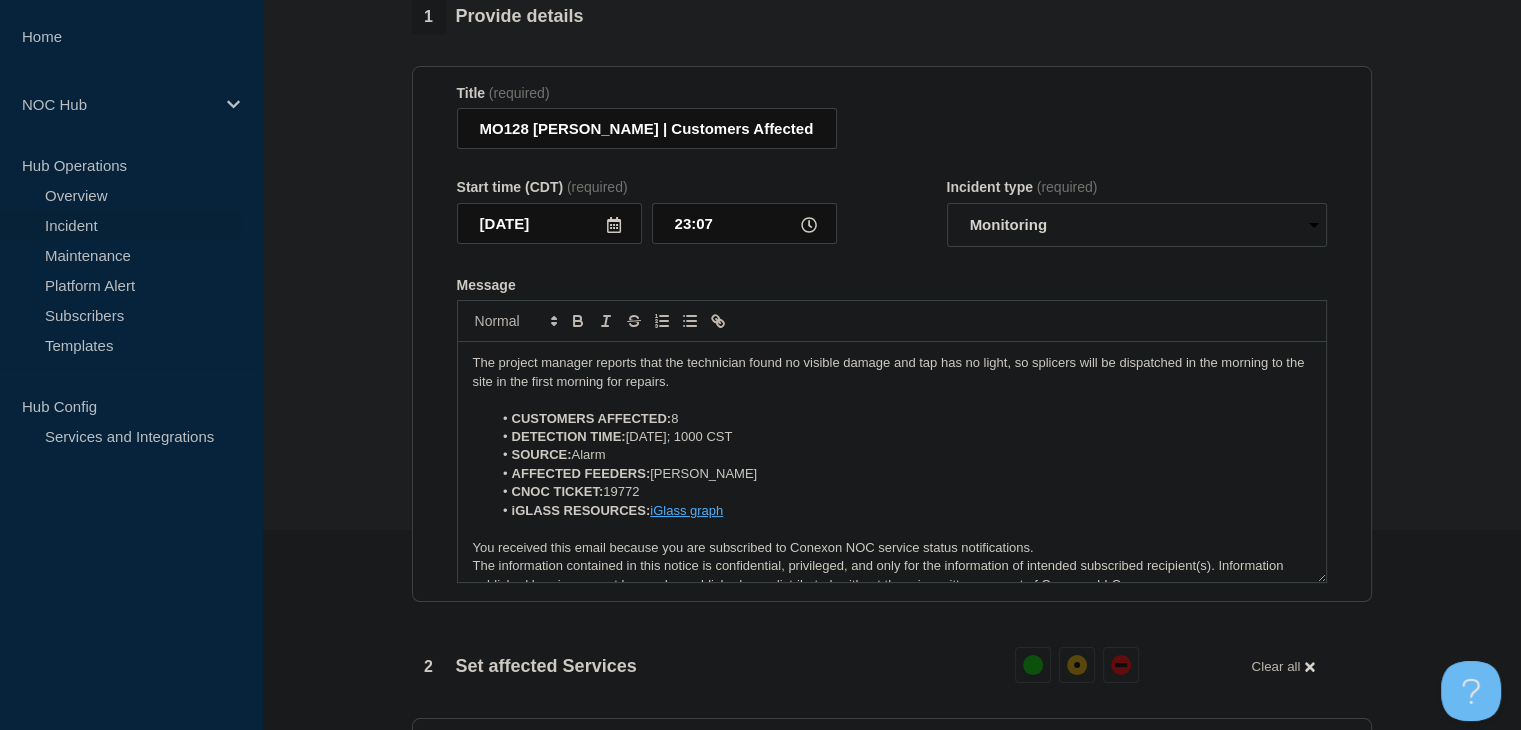 click on "The project manager reports that the technician found no visible damage and tap has no light, so splicers will be dispatched in the morning to the site in the first morning for repairs." at bounding box center [892, 372] 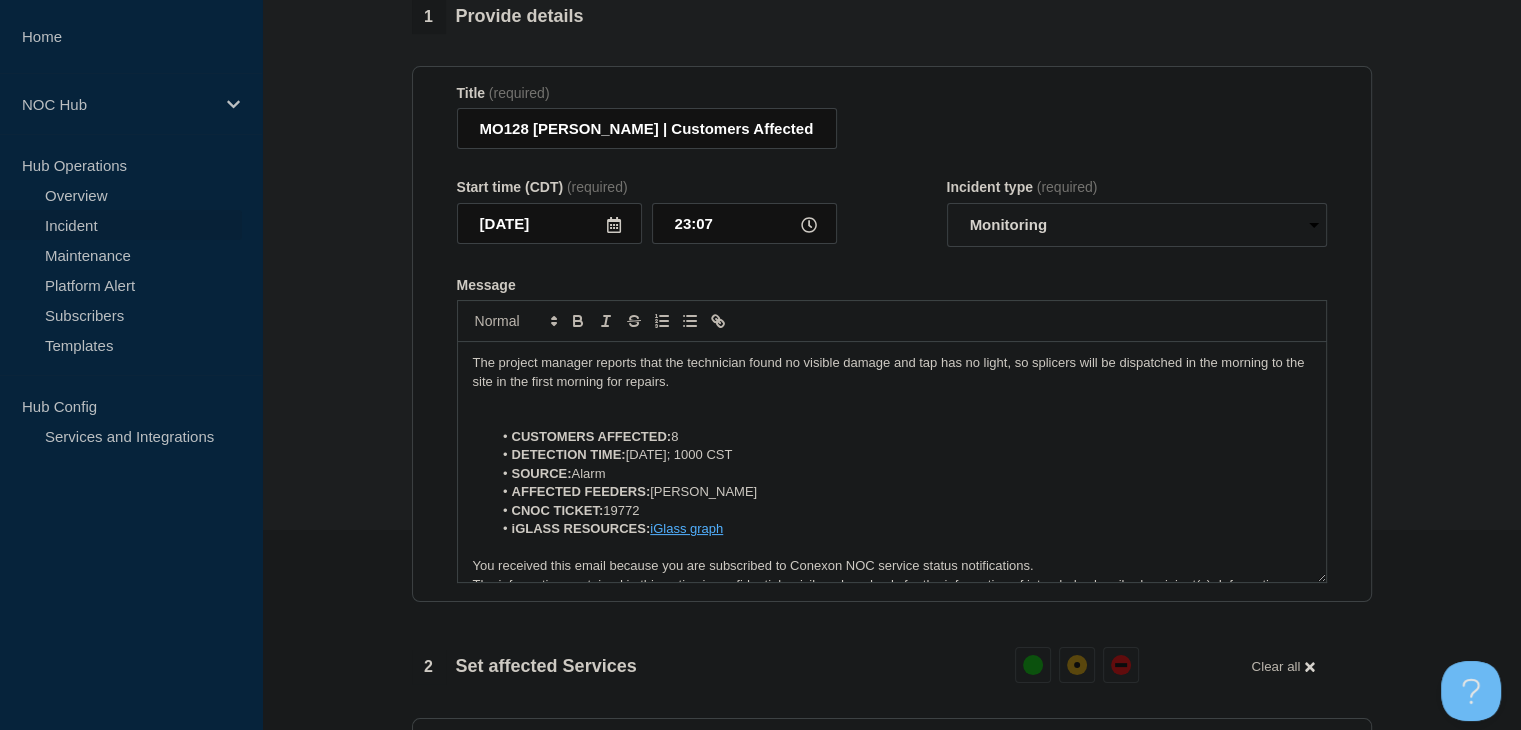 type 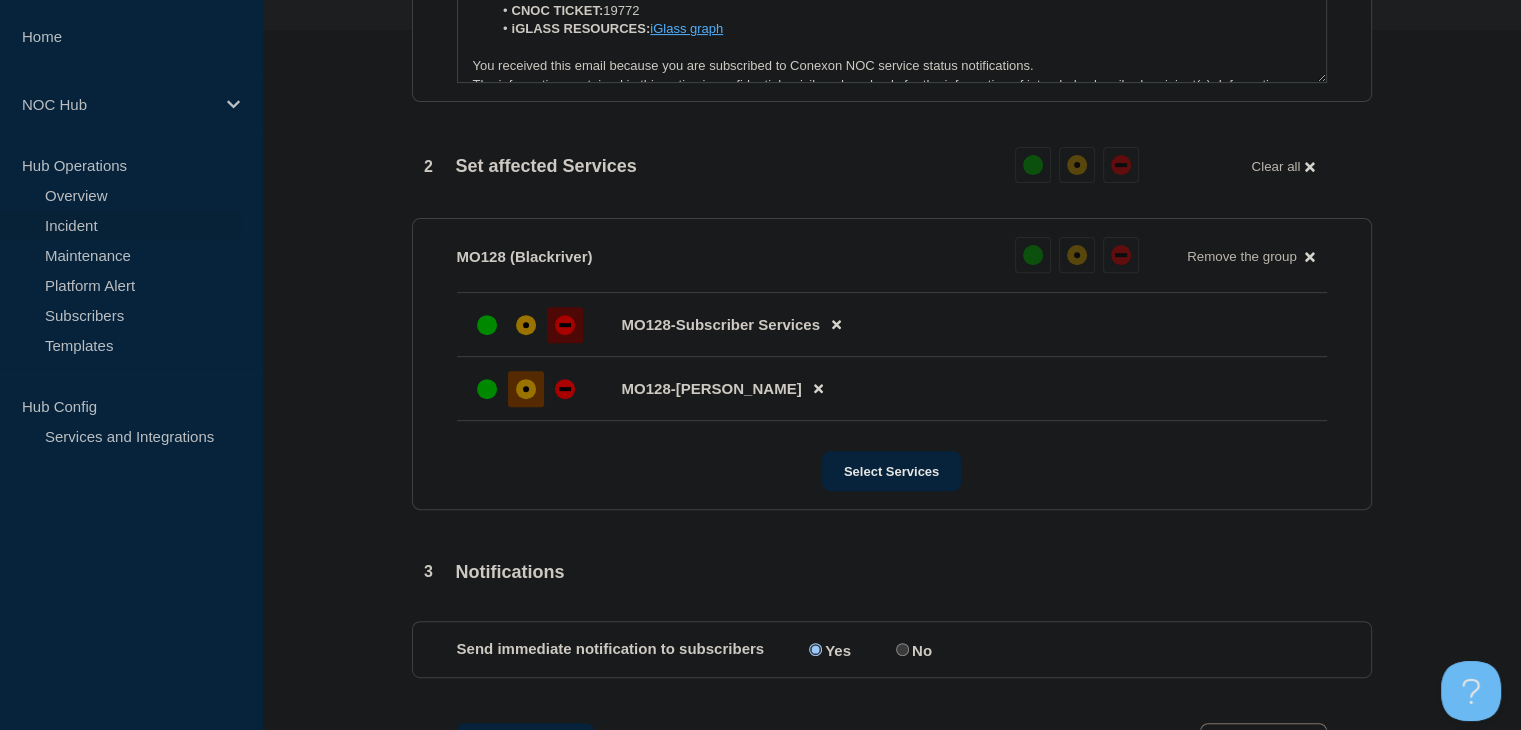 scroll, scrollTop: 900, scrollLeft: 0, axis: vertical 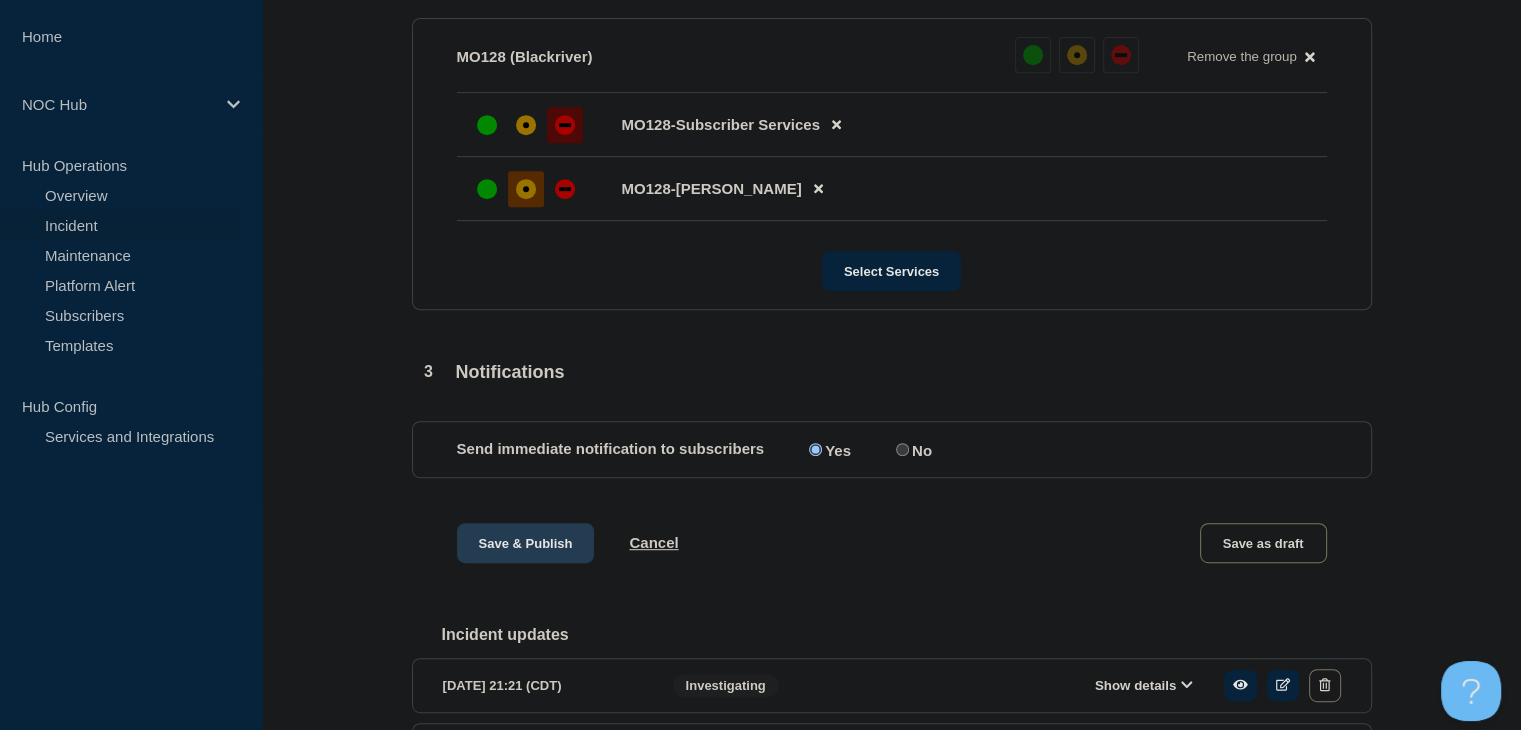 click on "Save & Publish" at bounding box center [526, 543] 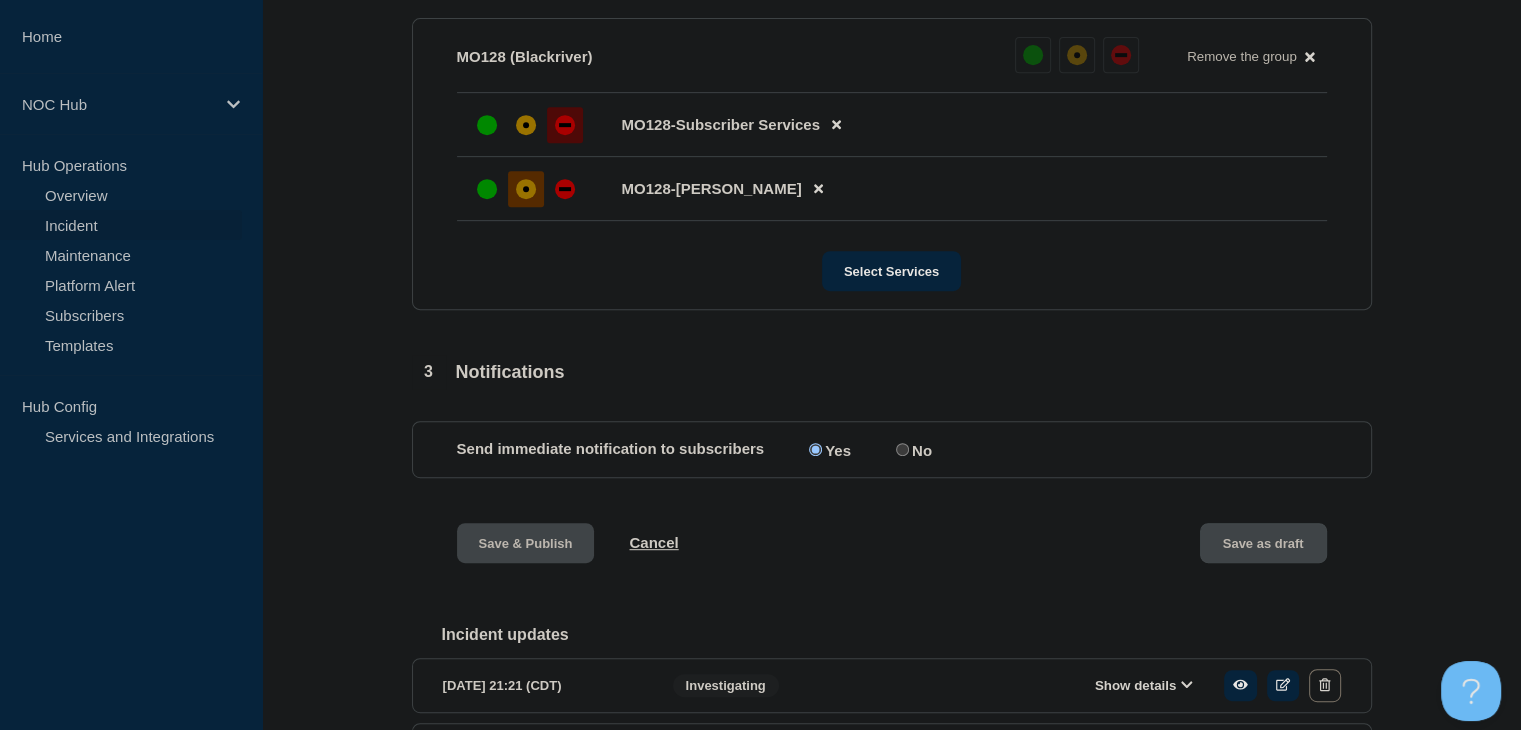 scroll, scrollTop: 0, scrollLeft: 0, axis: both 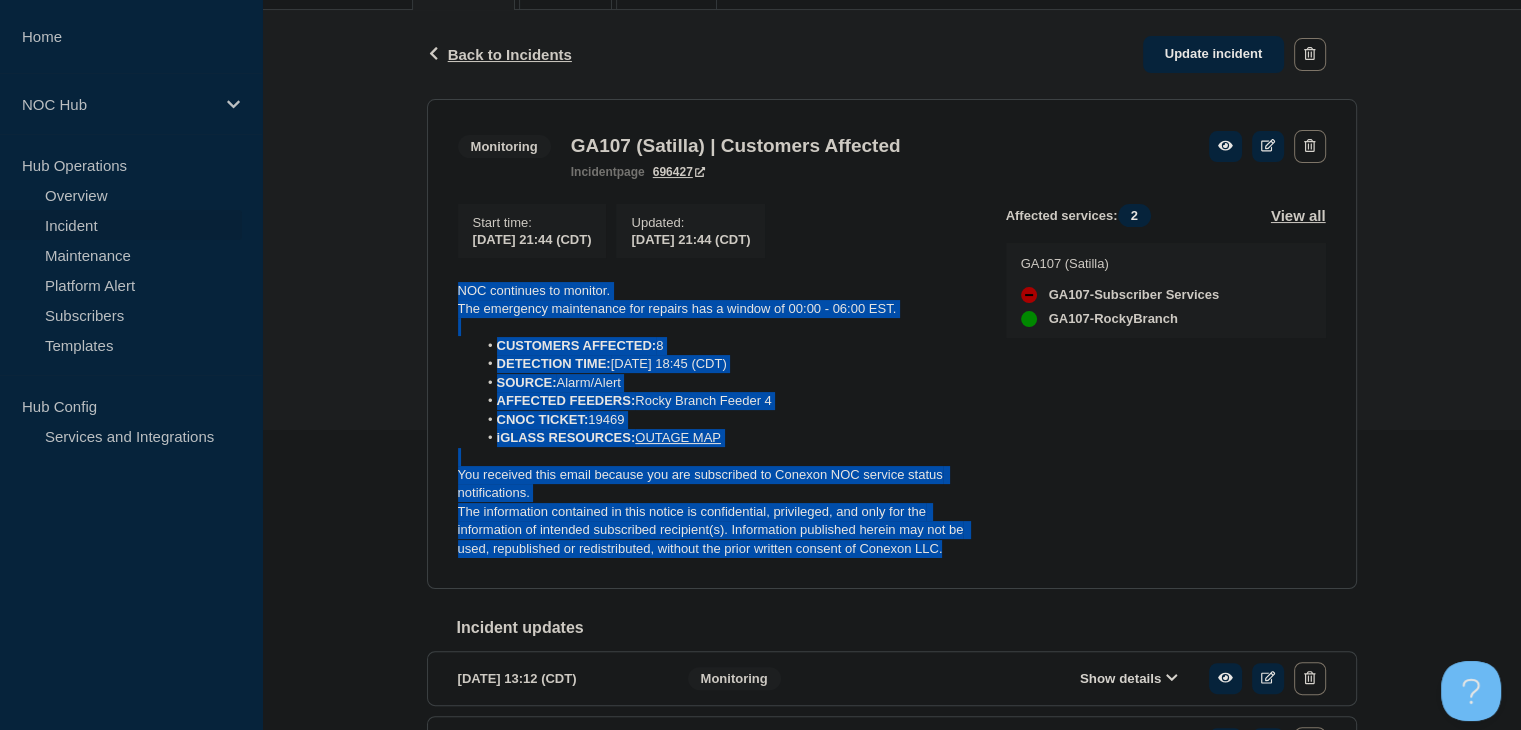 drag, startPoint x: 956, startPoint y: 556, endPoint x: 452, endPoint y: 291, distance: 569.42163 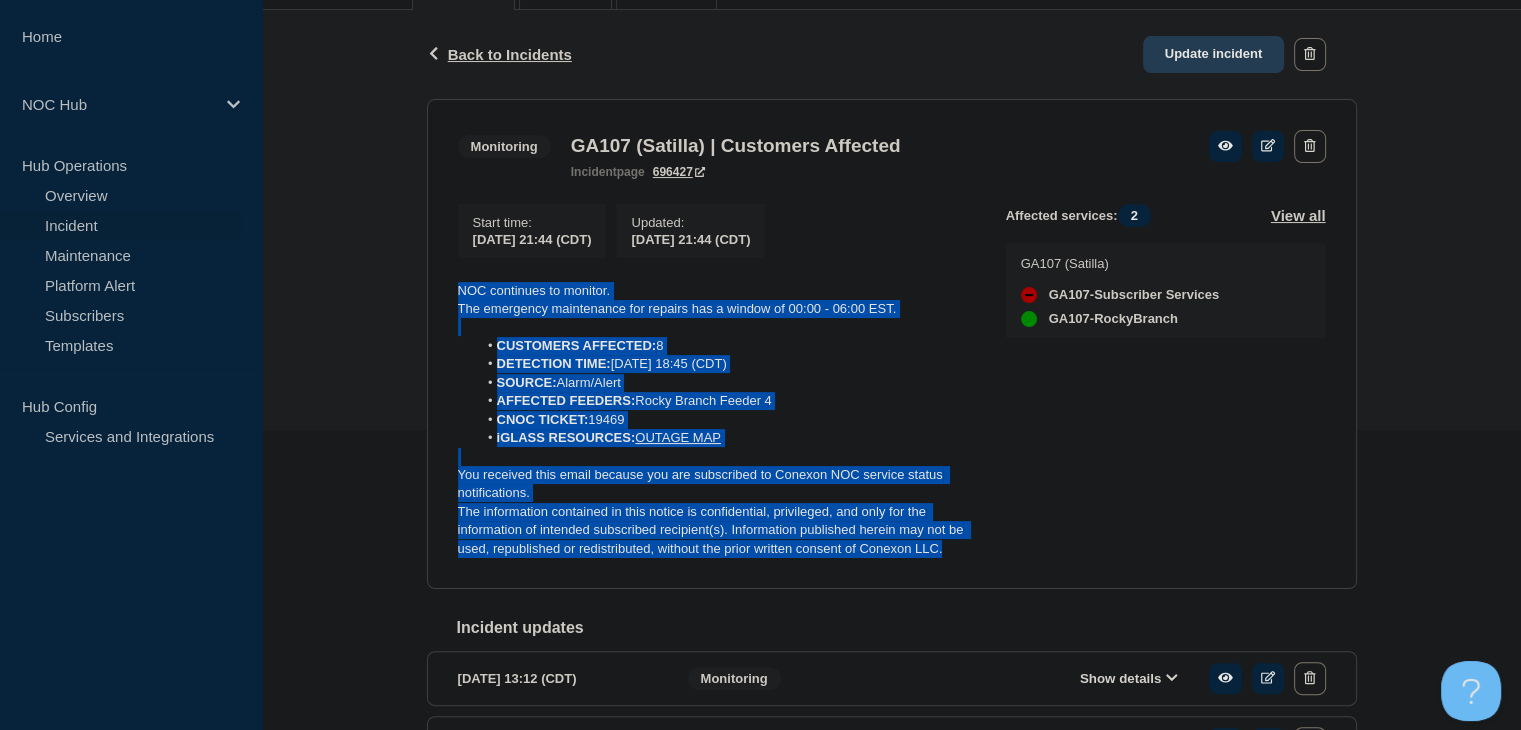 click on "Update incident" 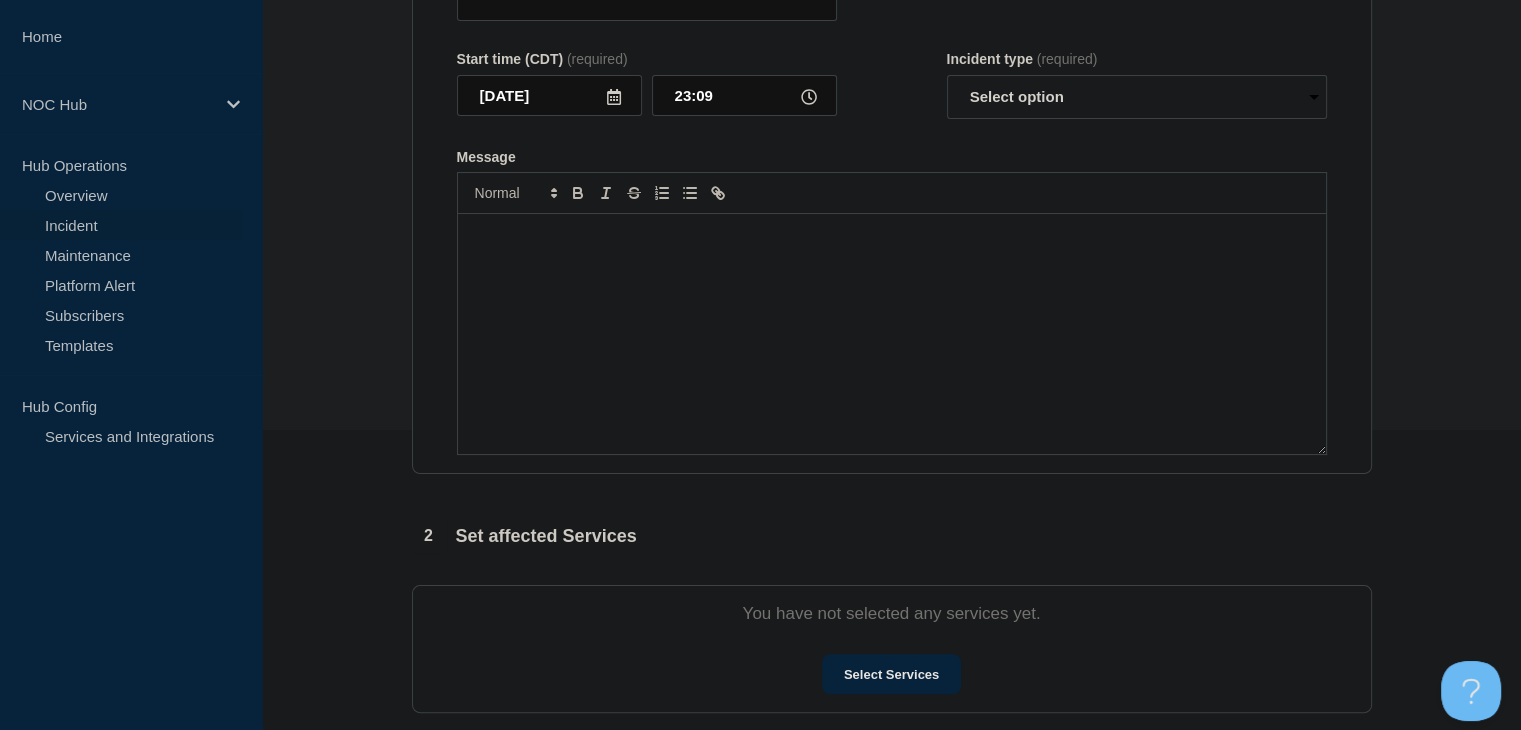 type on "GA107 (Satilla) | Customers Affected" 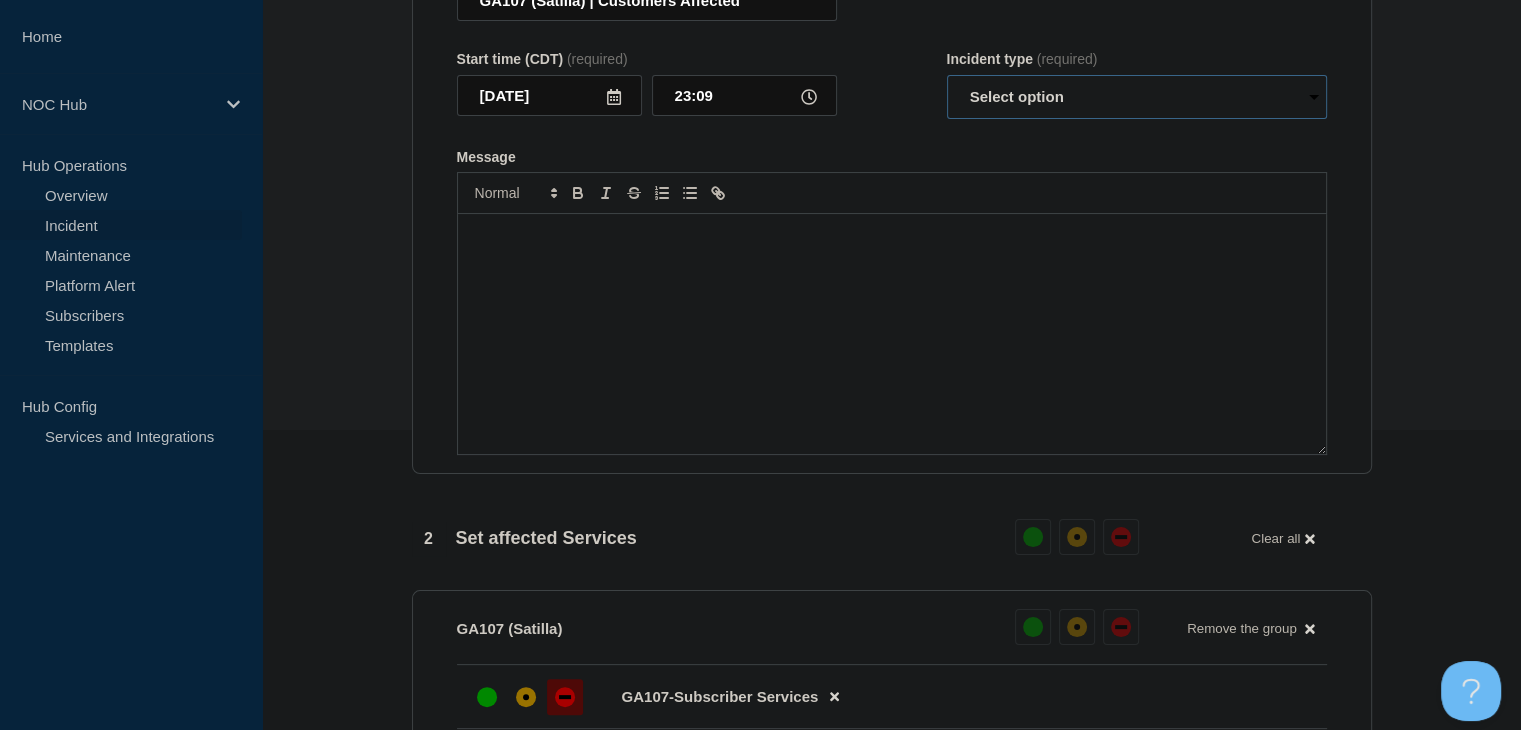 drag, startPoint x: 1028, startPoint y: 139, endPoint x: 1022, endPoint y: 155, distance: 17.088007 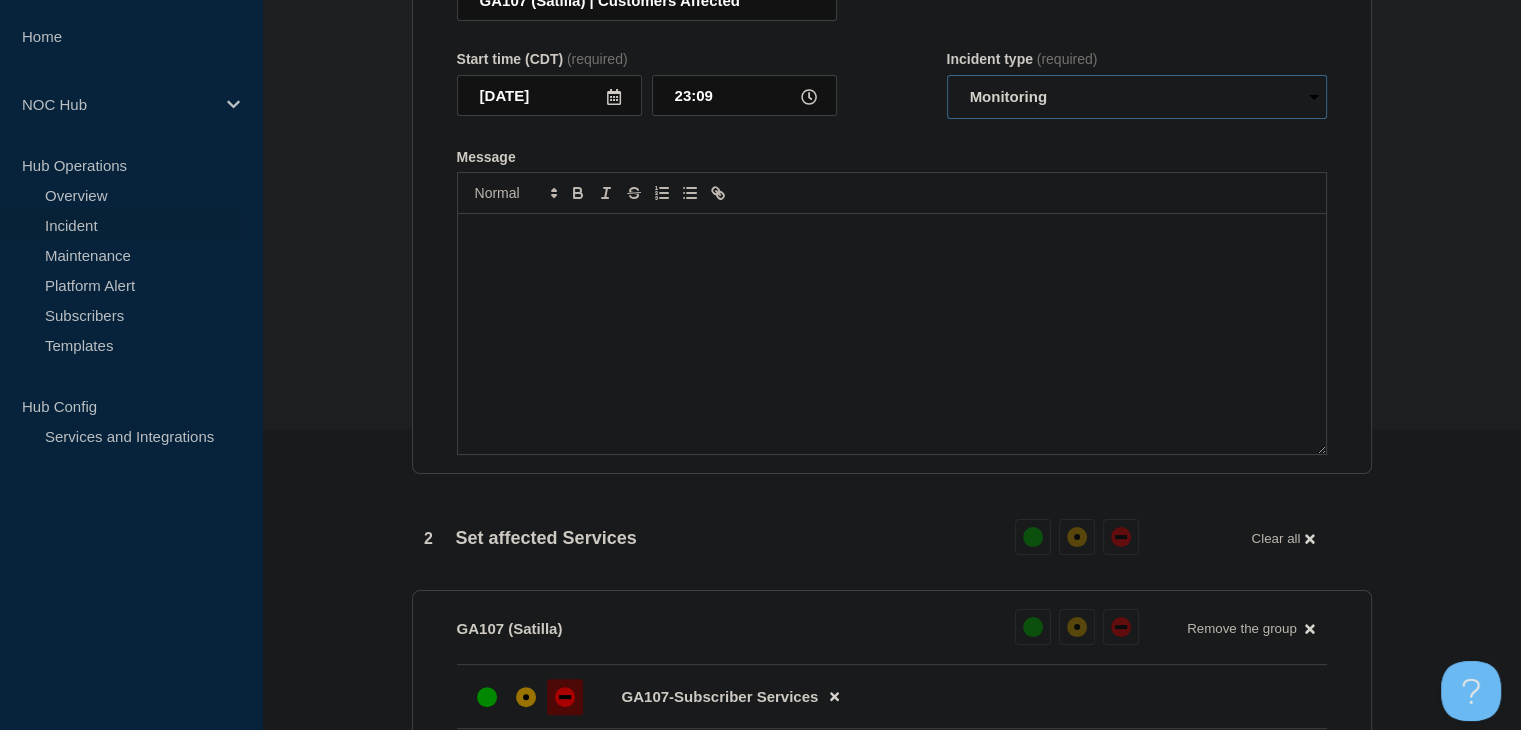 click on "Select option Investigating Identified Monitoring Resolved" at bounding box center (1137, 97) 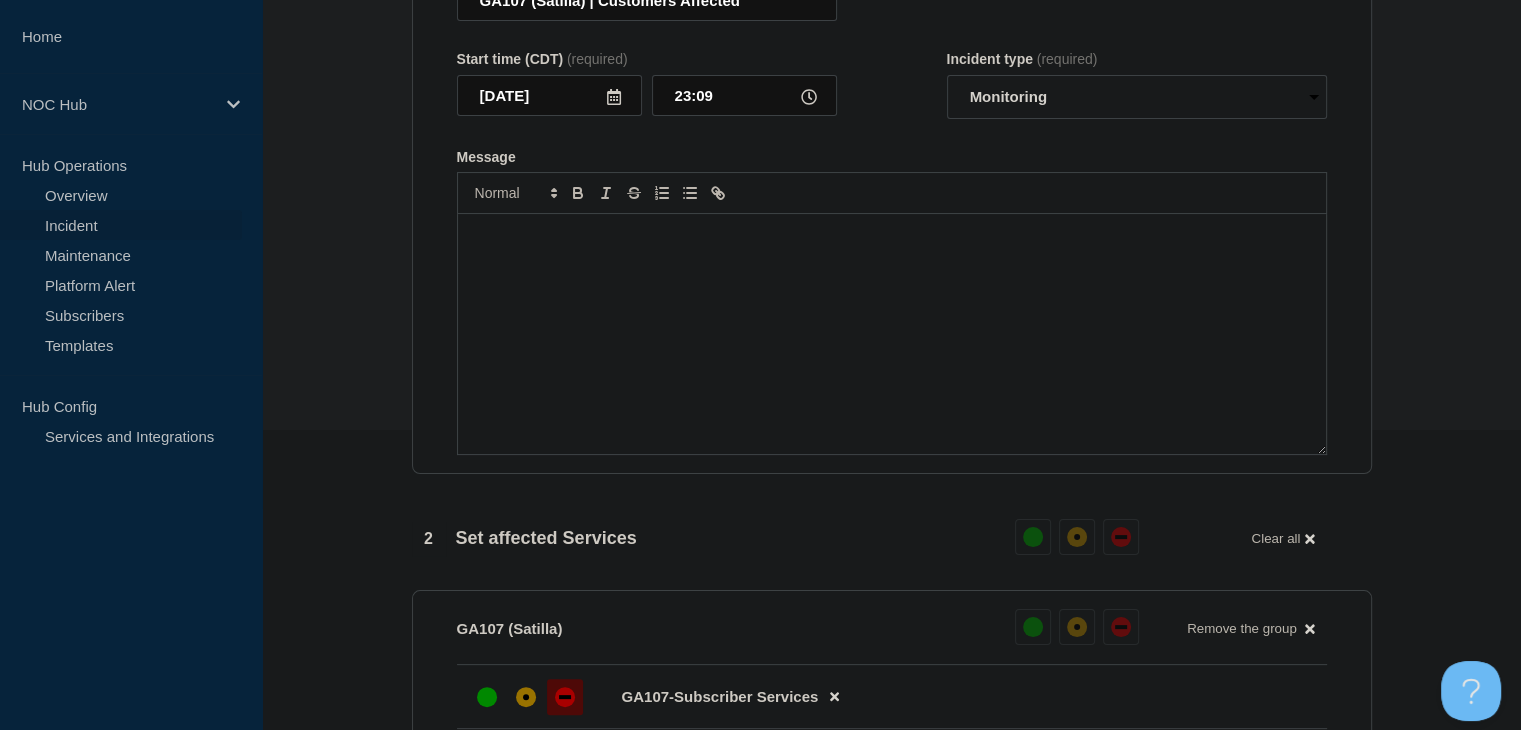 click at bounding box center [892, 334] 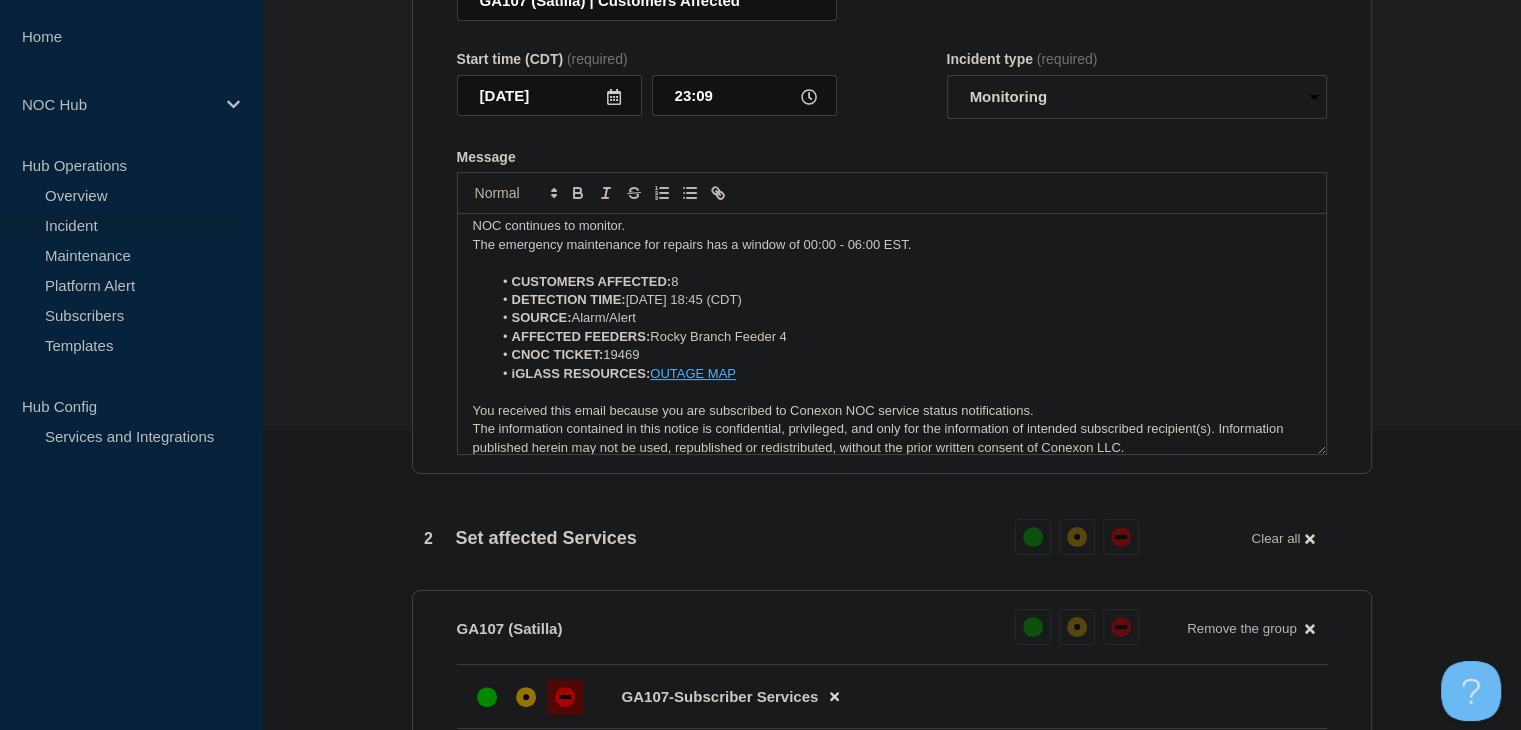 scroll, scrollTop: 0, scrollLeft: 0, axis: both 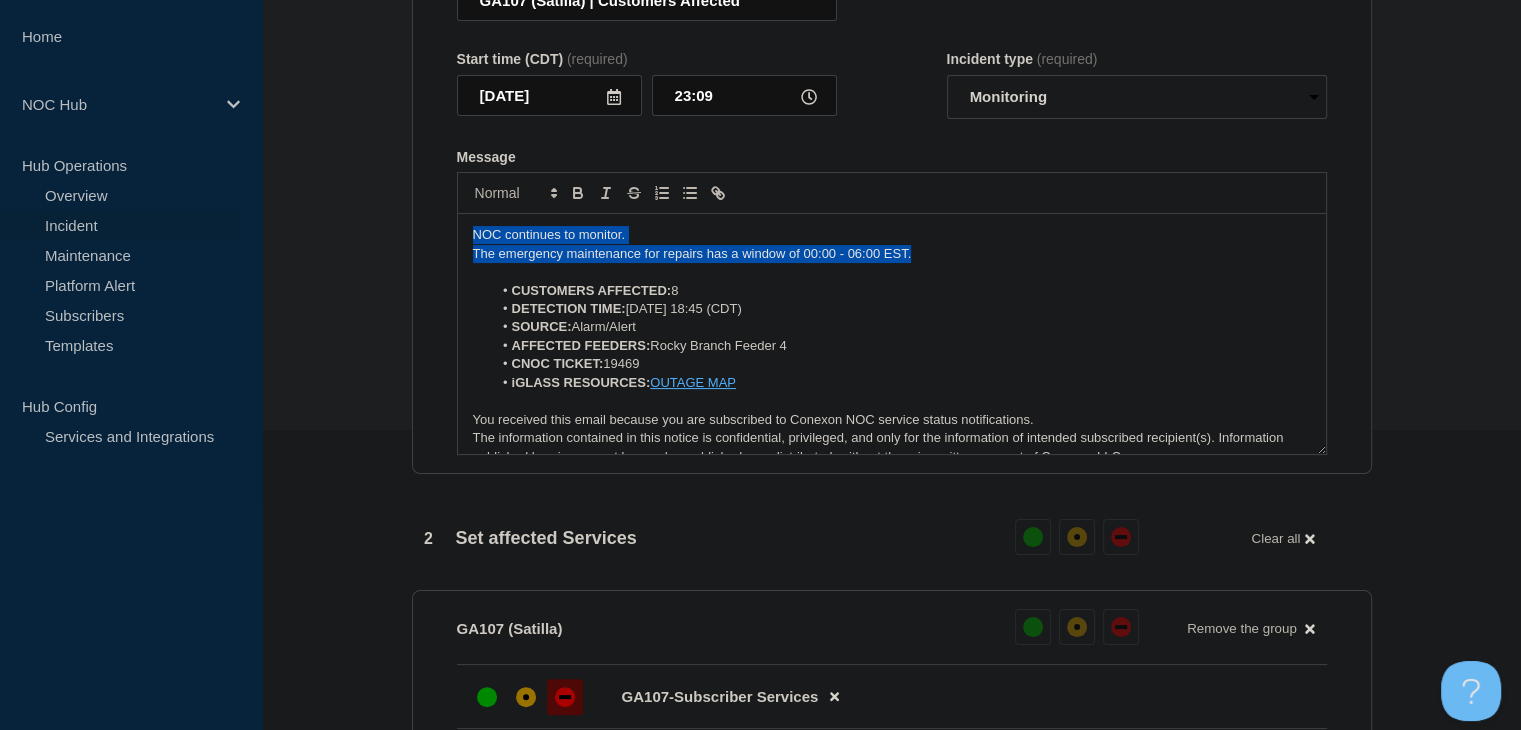 drag, startPoint x: 932, startPoint y: 289, endPoint x: 336, endPoint y: 257, distance: 596.85846 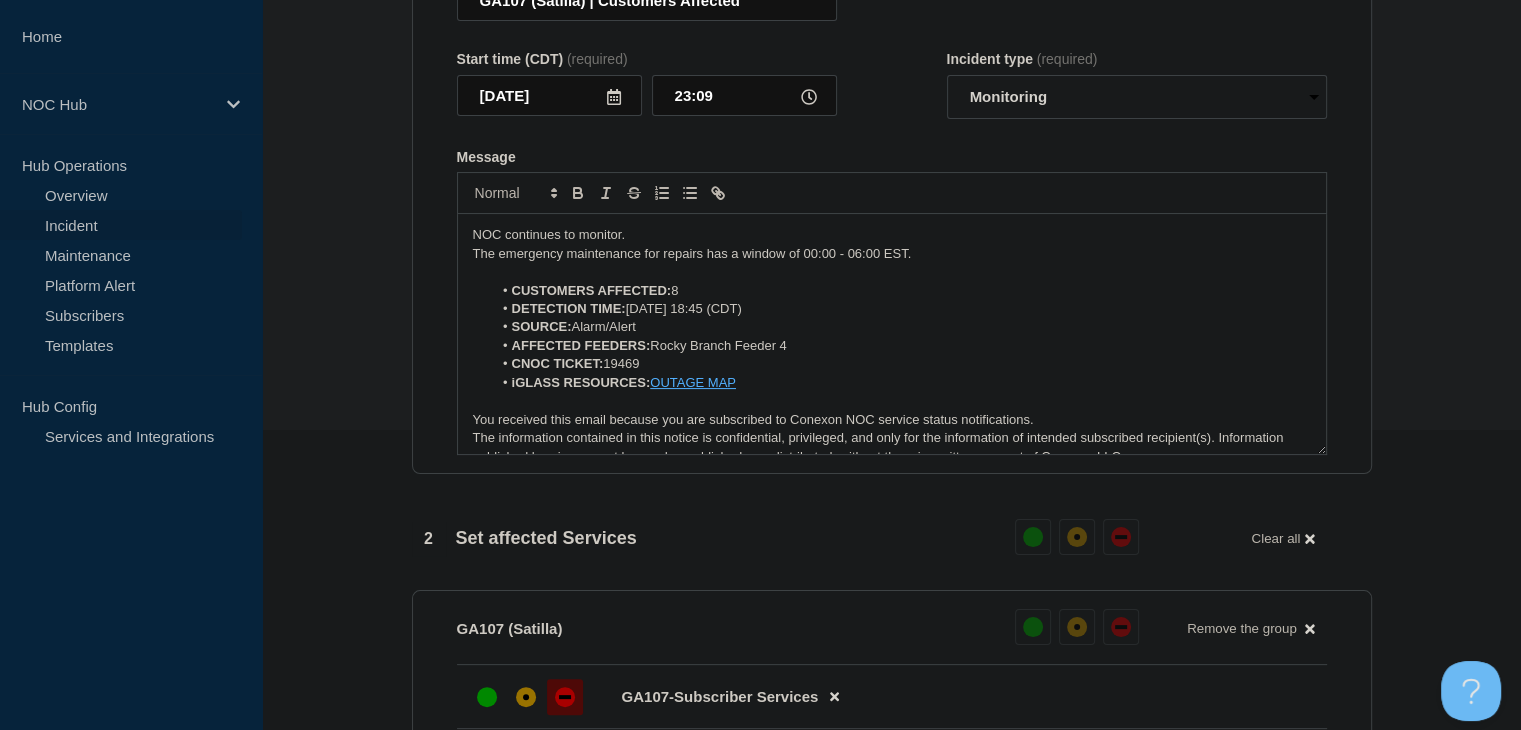type 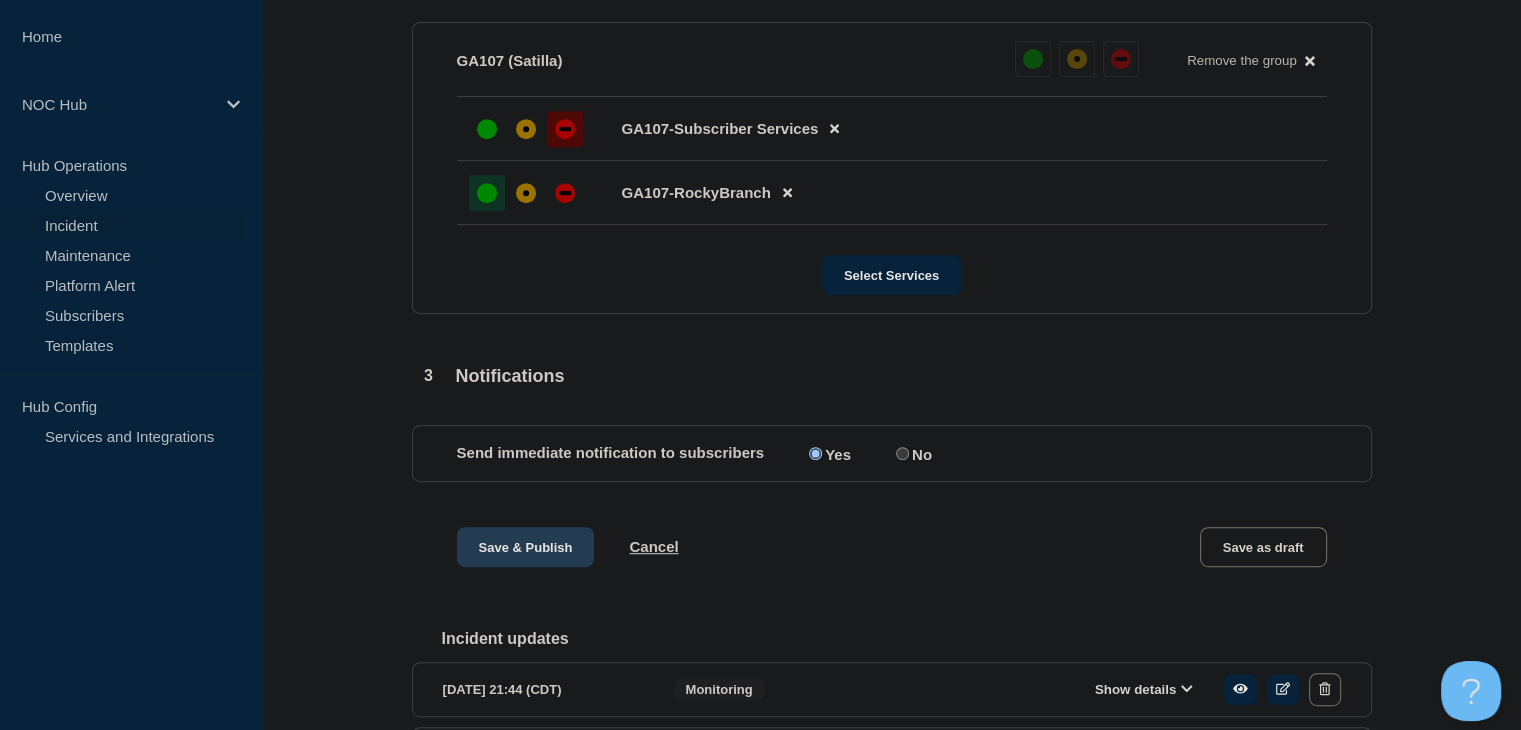 scroll, scrollTop: 1000, scrollLeft: 0, axis: vertical 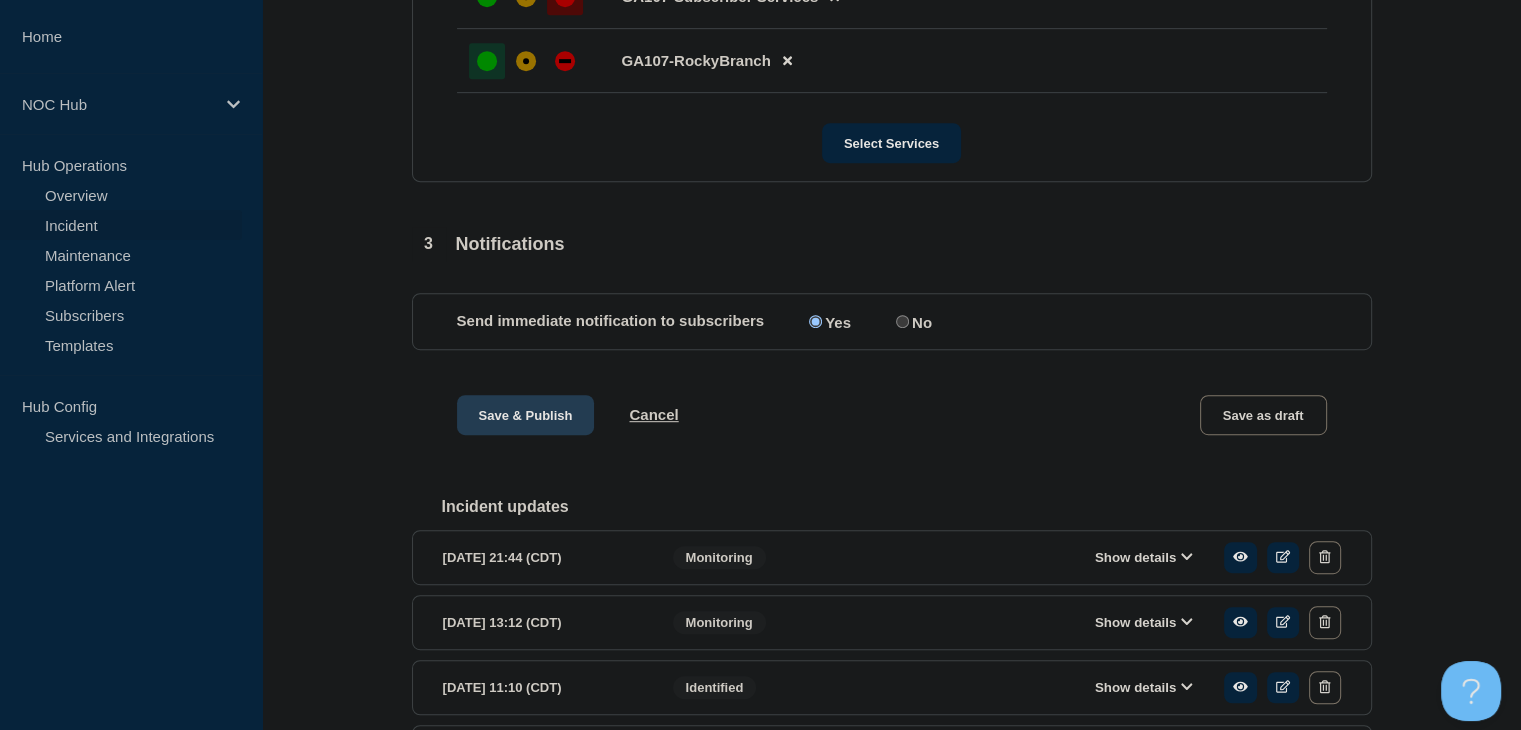 click on "Save & Publish" at bounding box center (526, 415) 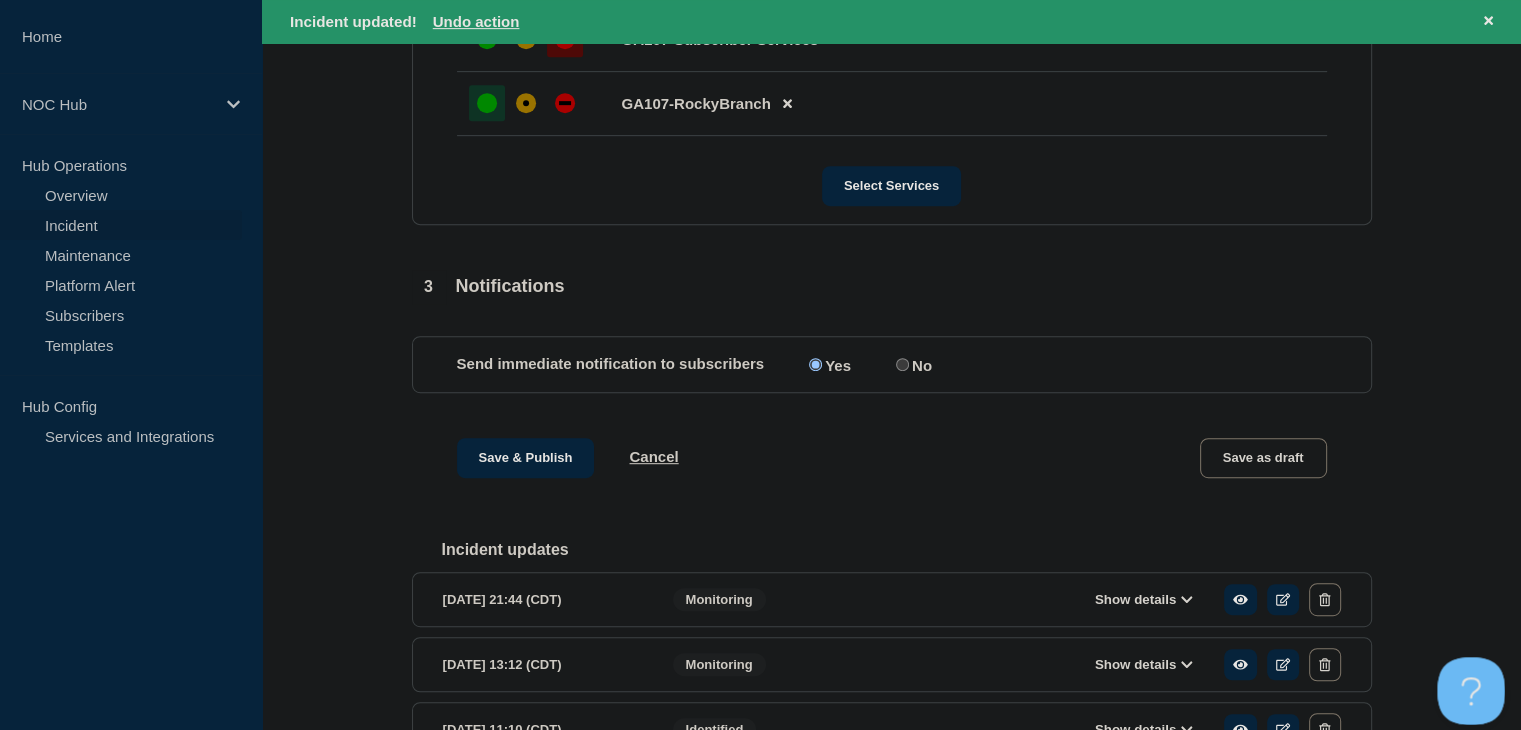 scroll, scrollTop: 0, scrollLeft: 0, axis: both 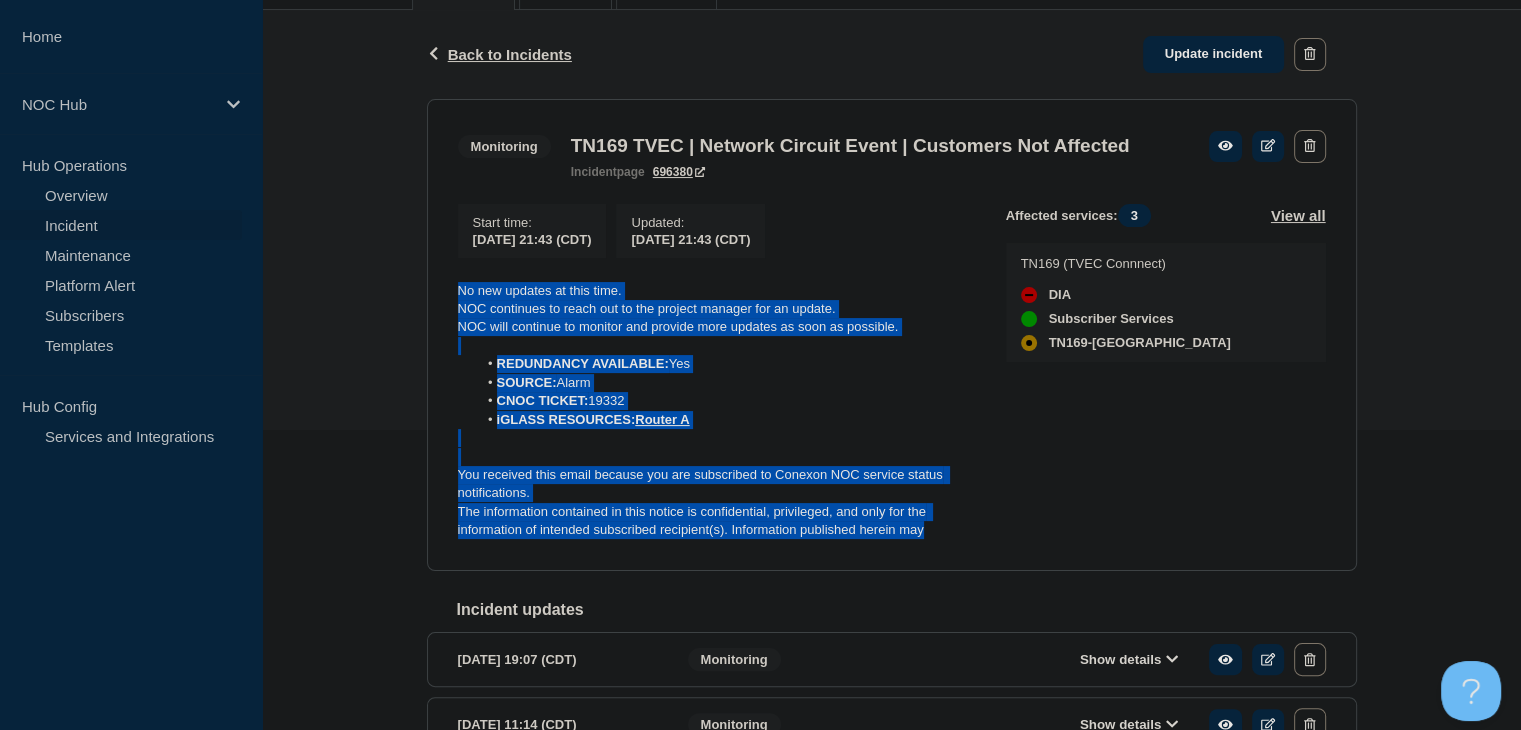 drag, startPoint x: 968, startPoint y: 565, endPoint x: 435, endPoint y: 316, distance: 588.2941 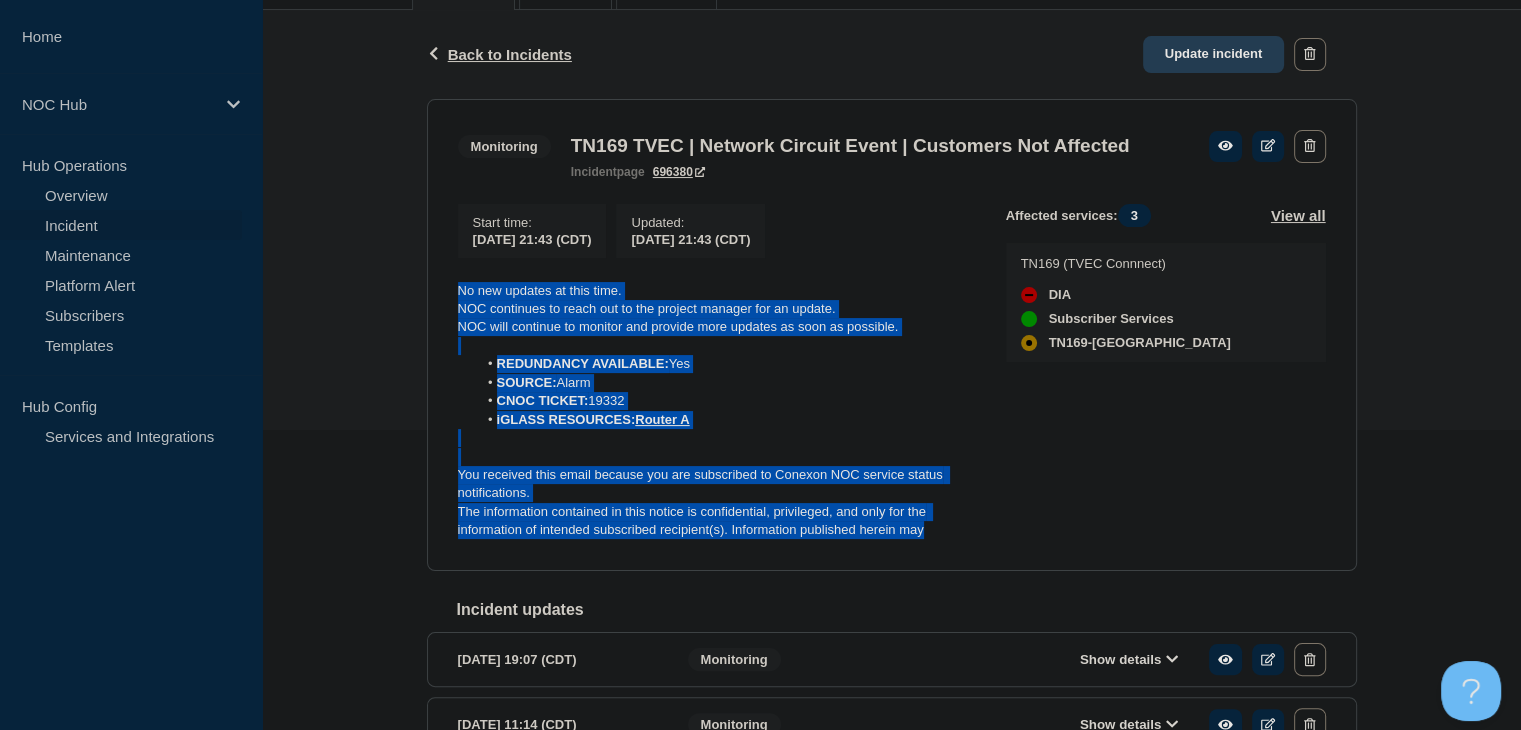 click on "Update incident" 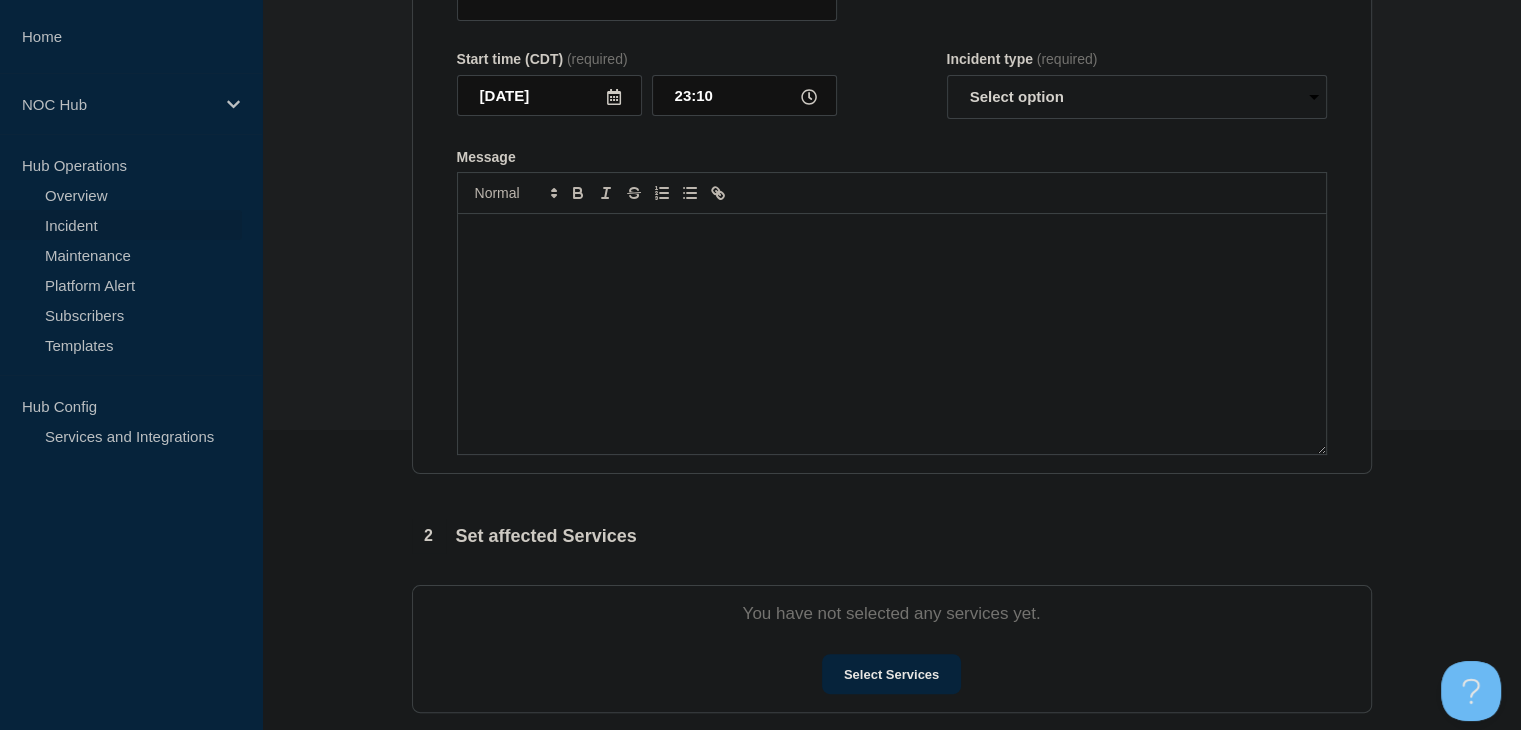 type on "TN169 TVEC | Network Circuit Event | Customers Not Affected" 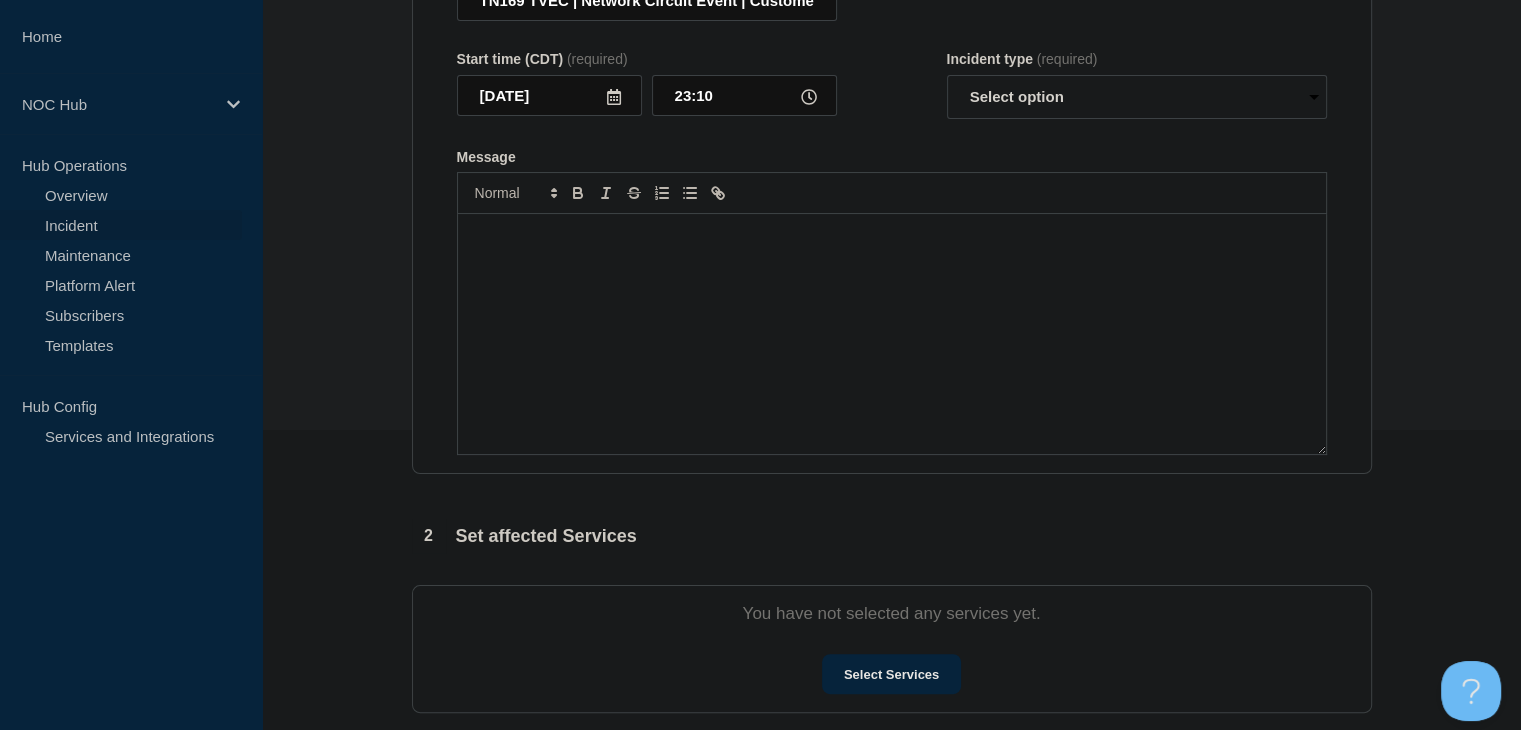 click at bounding box center [892, 334] 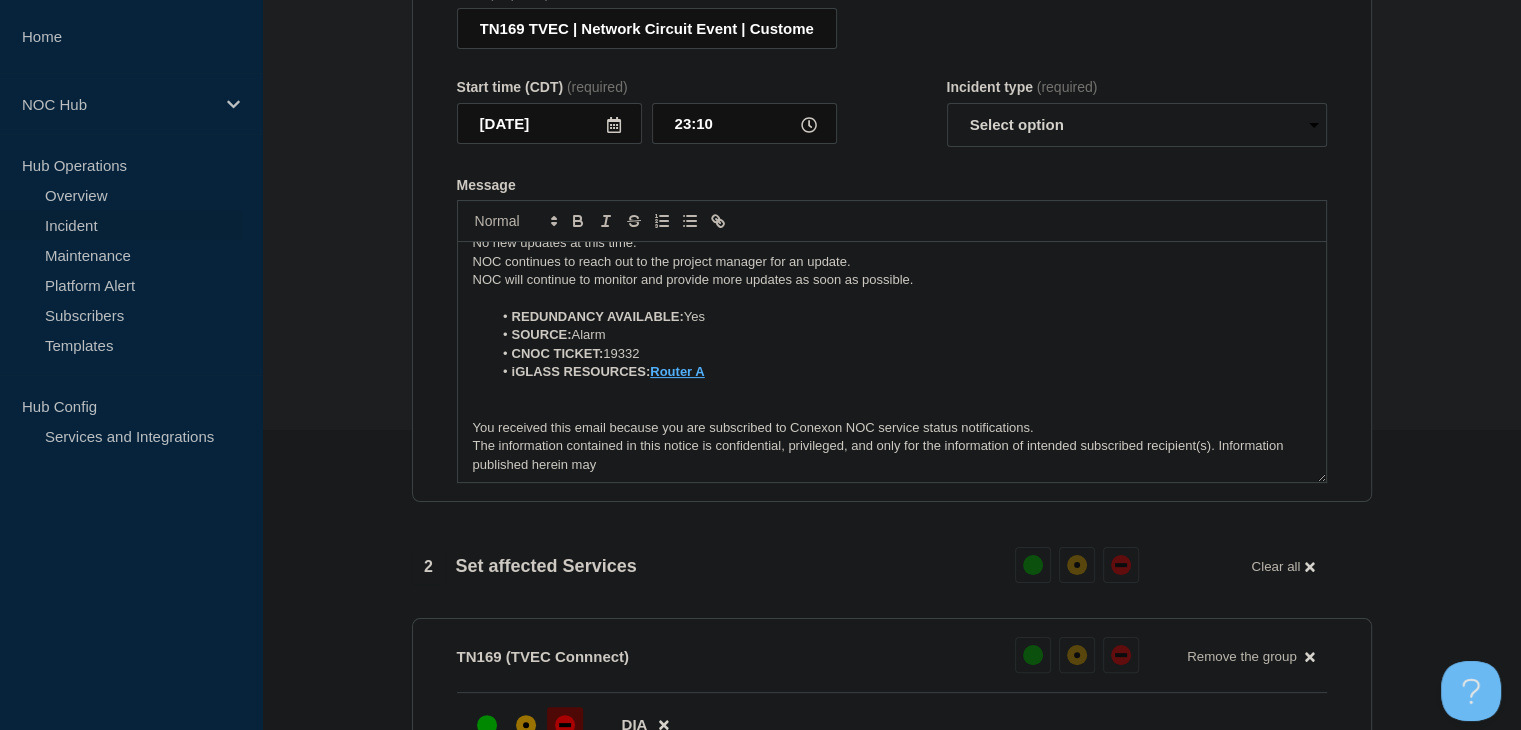 scroll, scrollTop: 24, scrollLeft: 0, axis: vertical 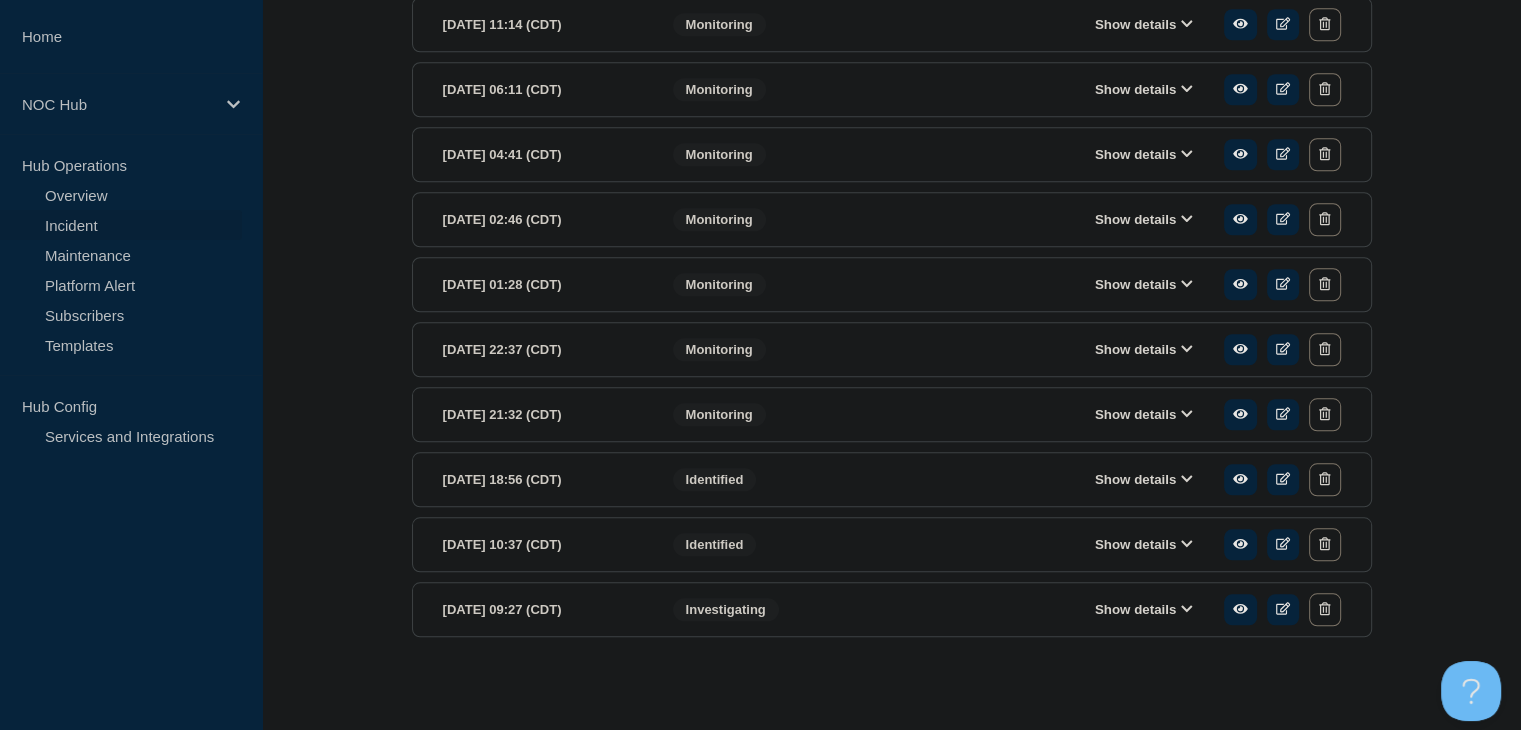 click on "Show details" at bounding box center [1144, 479] 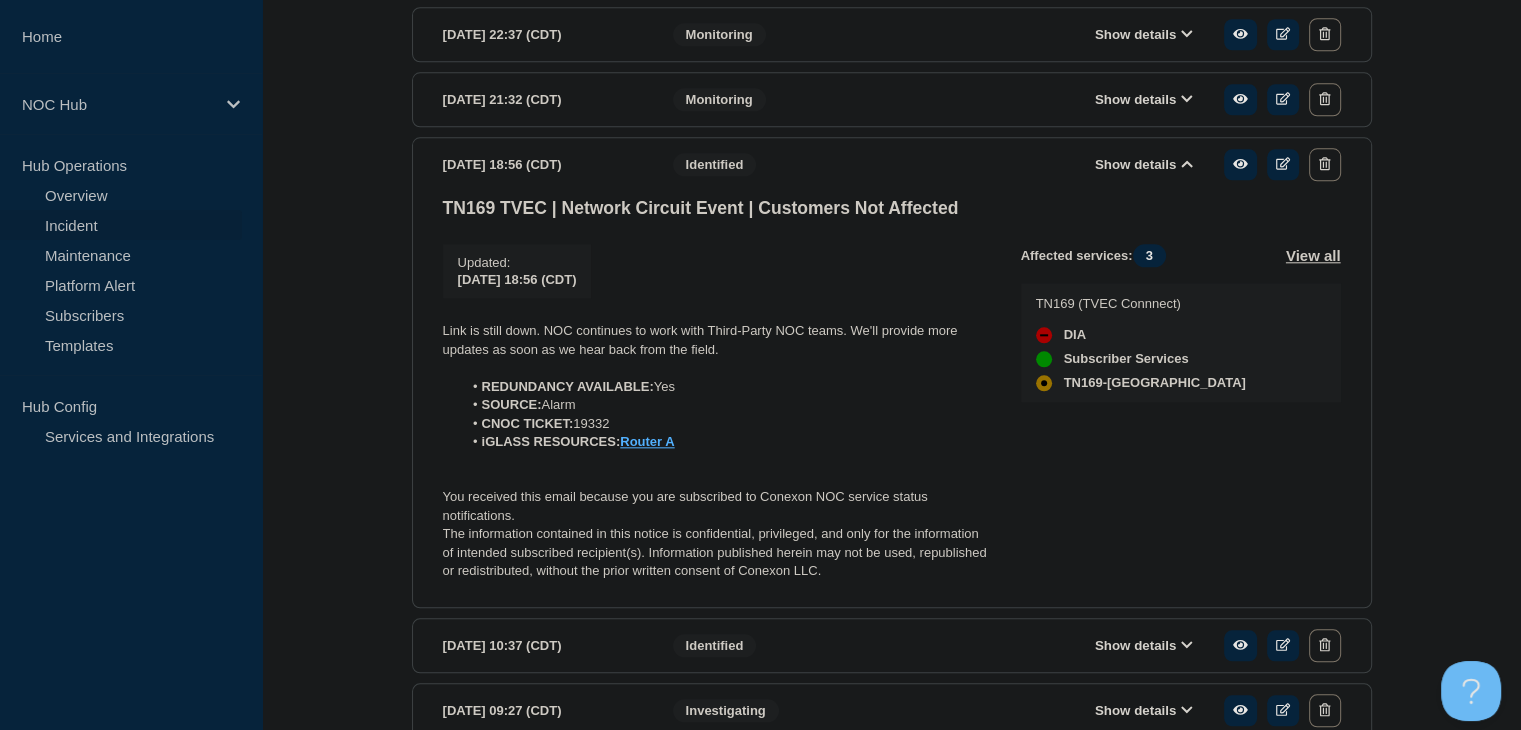 scroll, scrollTop: 2188, scrollLeft: 0, axis: vertical 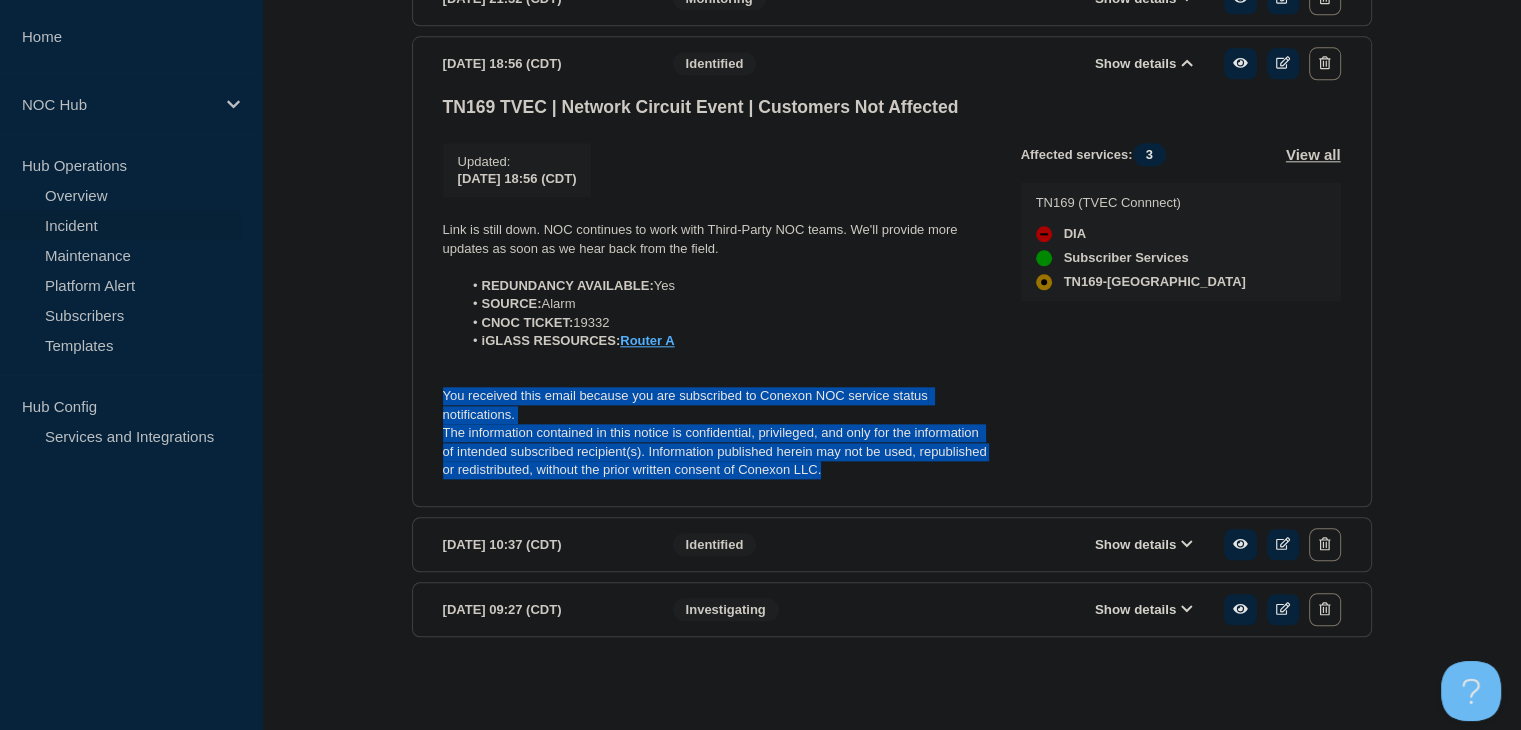 drag, startPoint x: 872, startPoint y: 470, endPoint x: 444, endPoint y: 396, distance: 434.3501 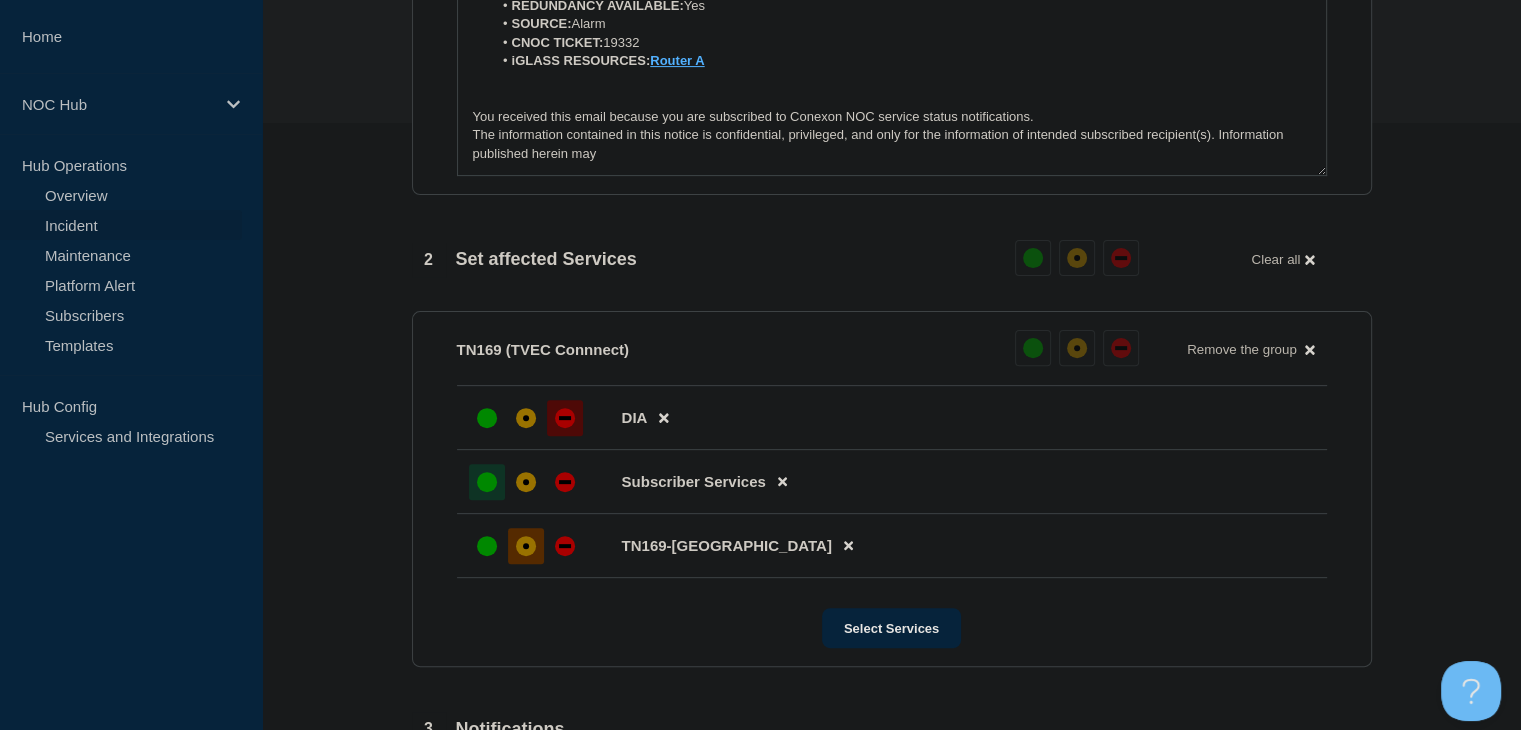 scroll, scrollTop: 488, scrollLeft: 0, axis: vertical 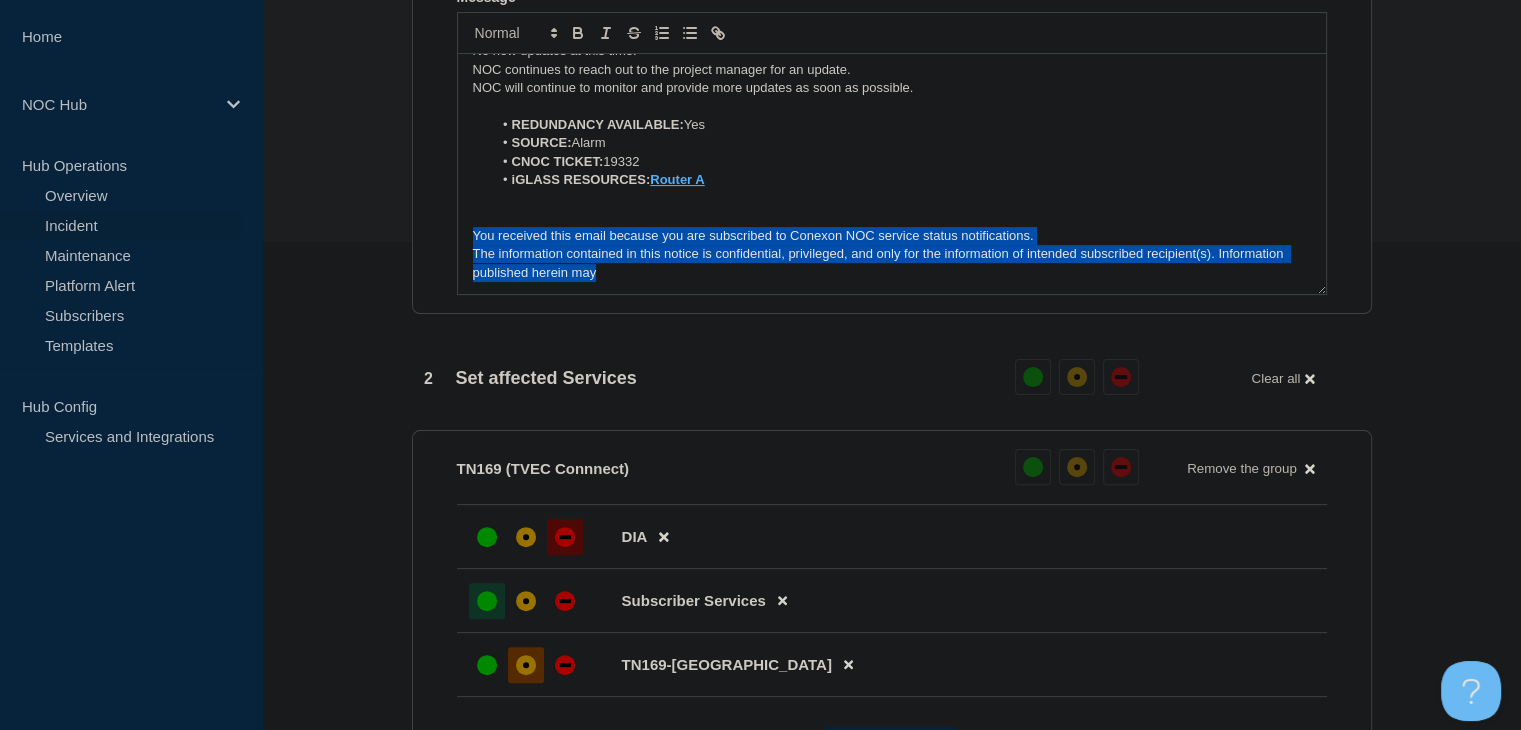 drag, startPoint x: 612, startPoint y: 281, endPoint x: 421, endPoint y: 249, distance: 193.66208 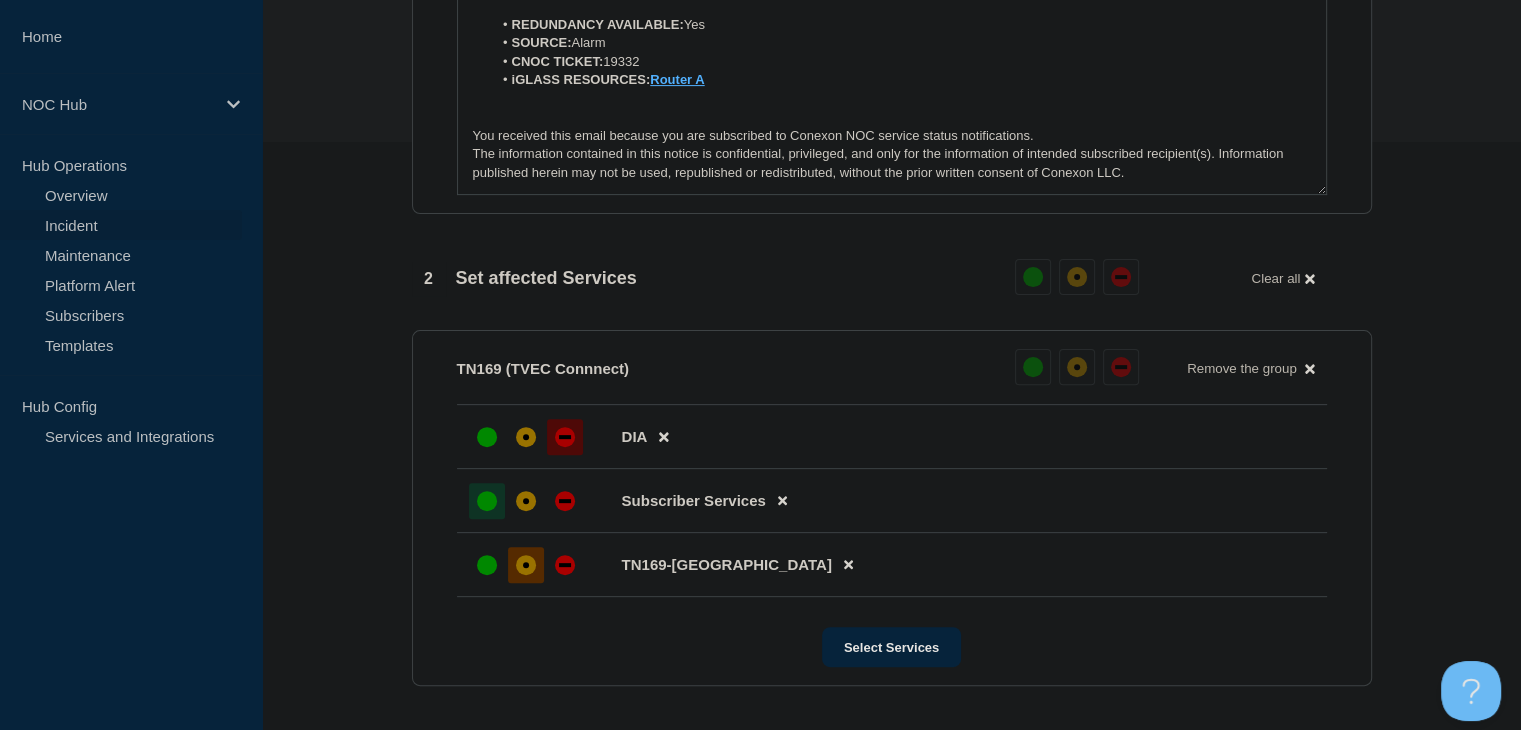 scroll, scrollTop: 288, scrollLeft: 0, axis: vertical 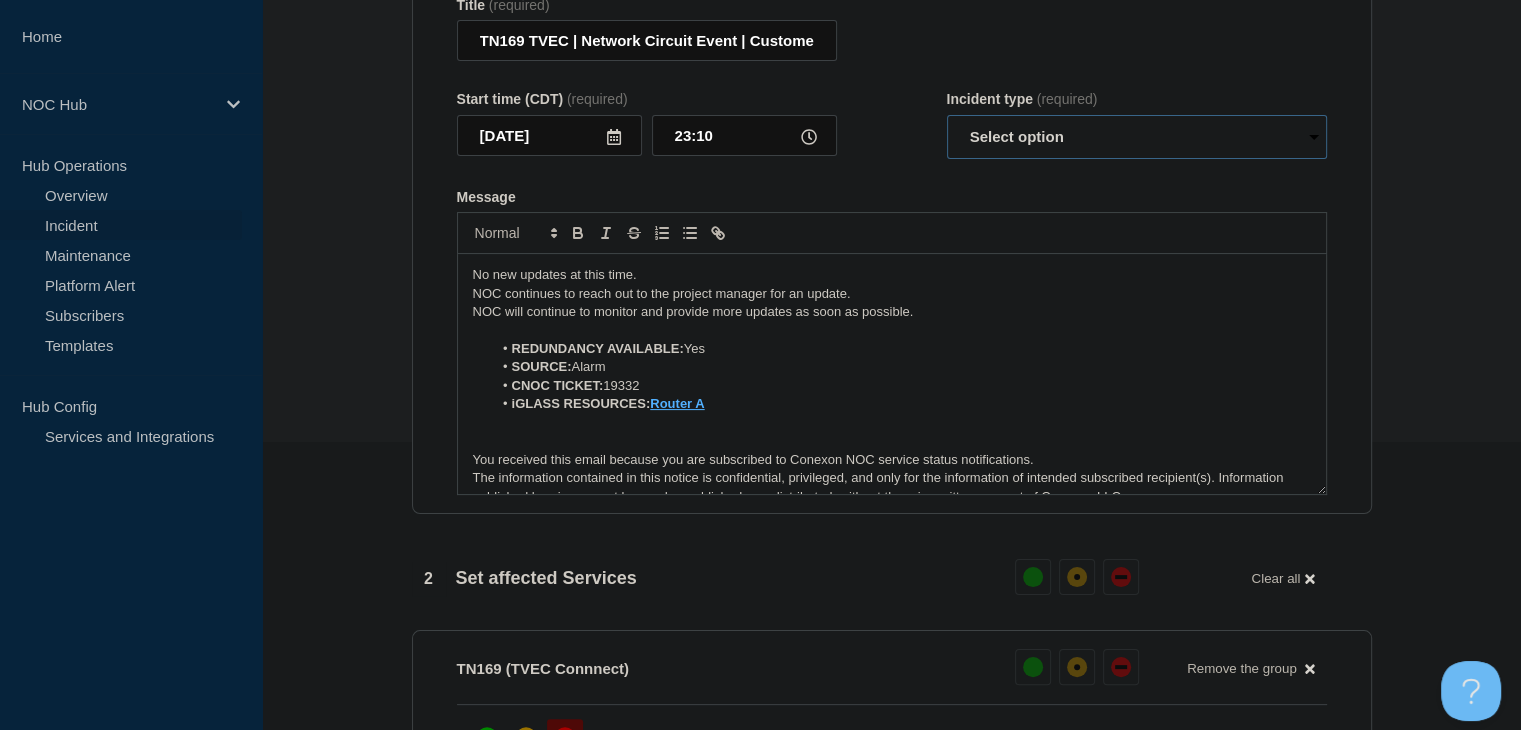 drag, startPoint x: 1008, startPoint y: 138, endPoint x: 1014, endPoint y: 168, distance: 30.594116 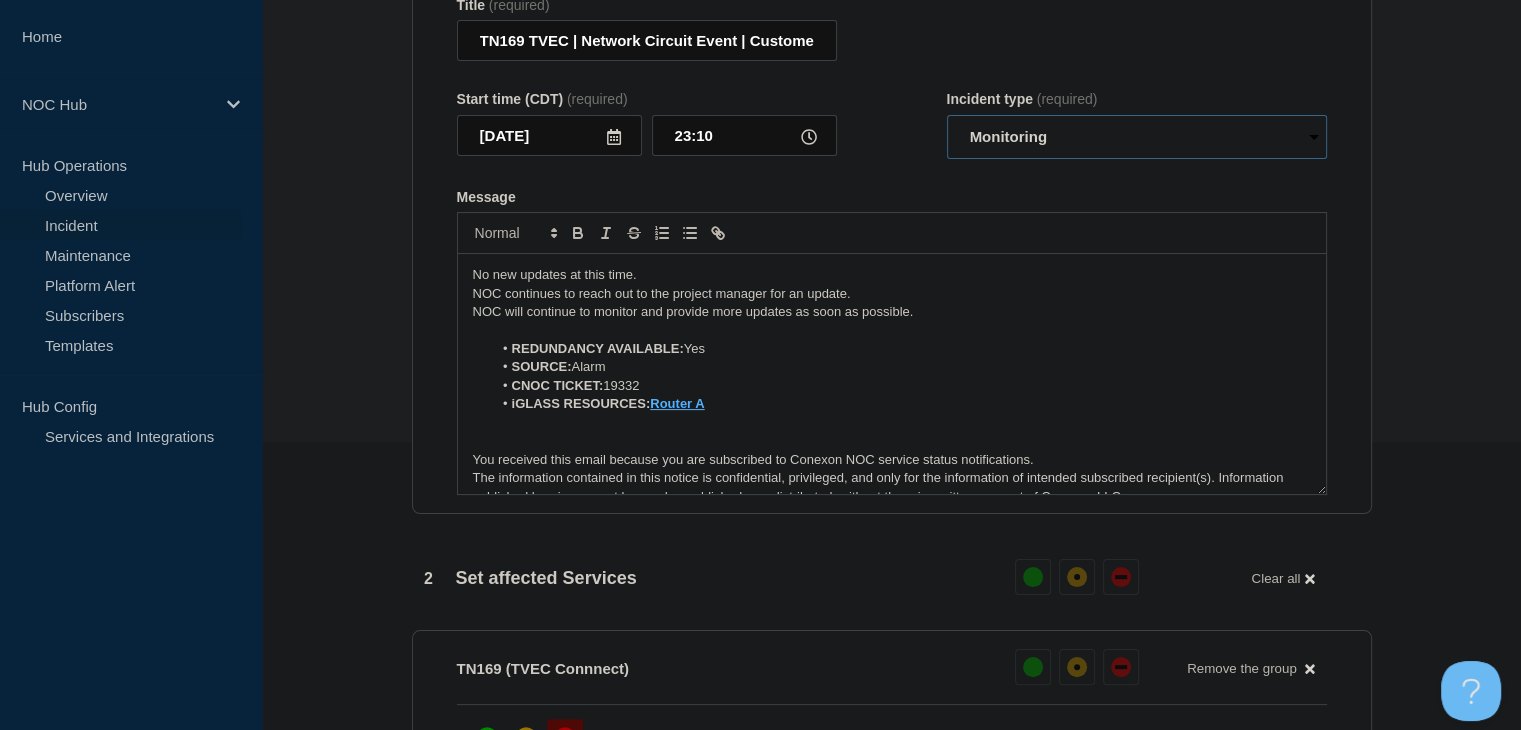 click on "Select option Investigating Identified Monitoring Resolved" at bounding box center (1137, 137) 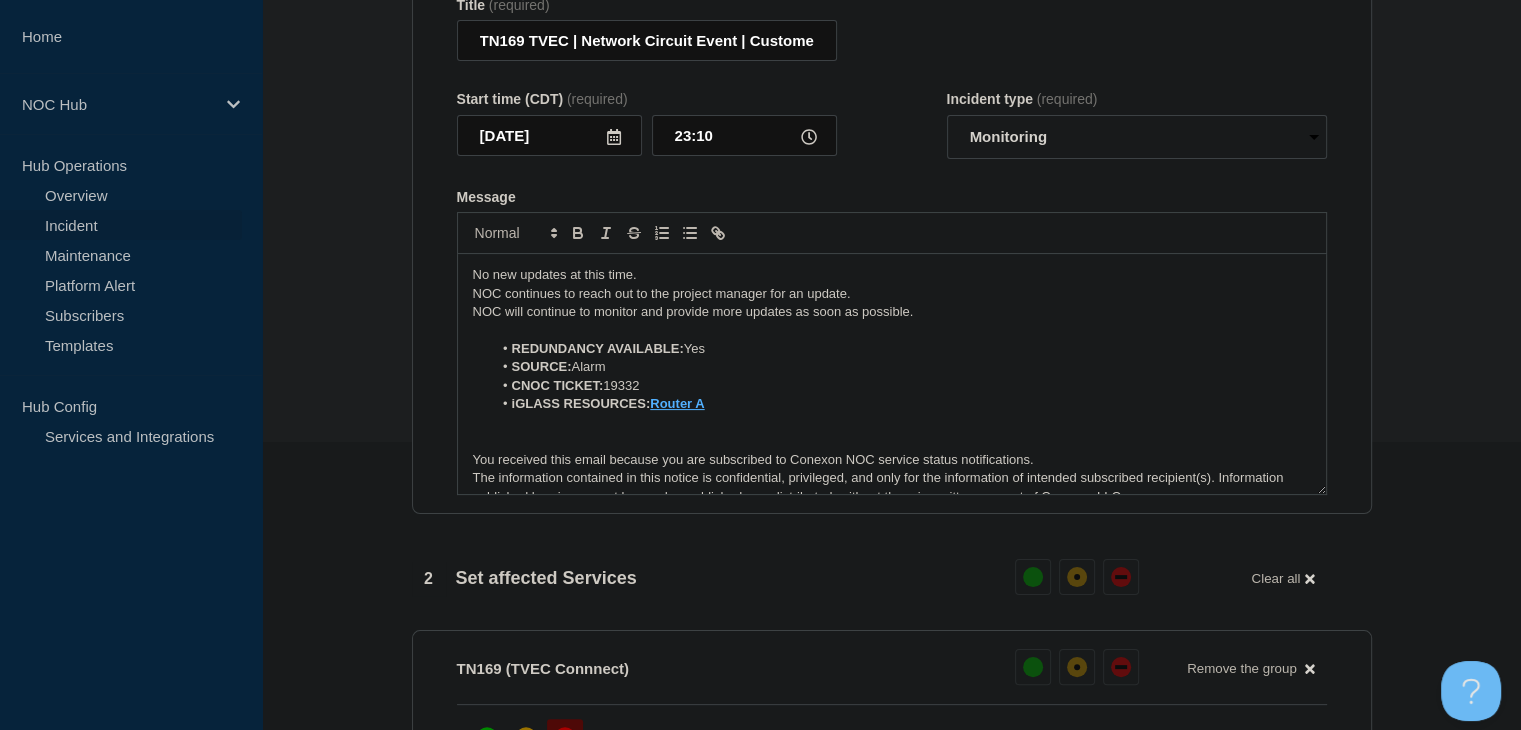 click on "1  Provide details  Title  (required) TN169 TVEC | Network Circuit Event | Customers Not Affected Start time (CDT)  (required) 2025-07-17 23:10 Incident type  (required) Select option Investigating Identified Monitoring Resolved Message  No new updates at this time. NOC continues to reach out to the project manager for an update. NOC will continue to monitor and provide more updates as soon as possible. REDUNDANCY AVAILABLE:  Yes SOURCE:  Alarm CNOC TICKET:  19332 iGLASS RESOURCES:  Router A You received this email because you are subscribed to Conexon NOC service status notifications. The information contained in this notice is confidential, privileged, and only for the information of intended subscribed recipient(s). Information published herein may not be used, republished or redistributed, without the prior written consent of Conexon LLC. 2  Set affected Services  Reset Clear all  TN169 (TVEC Connnect) Reset Remove the group Remove   DIA Subscriber Services TN169-Waynesboro Select Services 3  Yes  No : 3" at bounding box center (891, 1247) 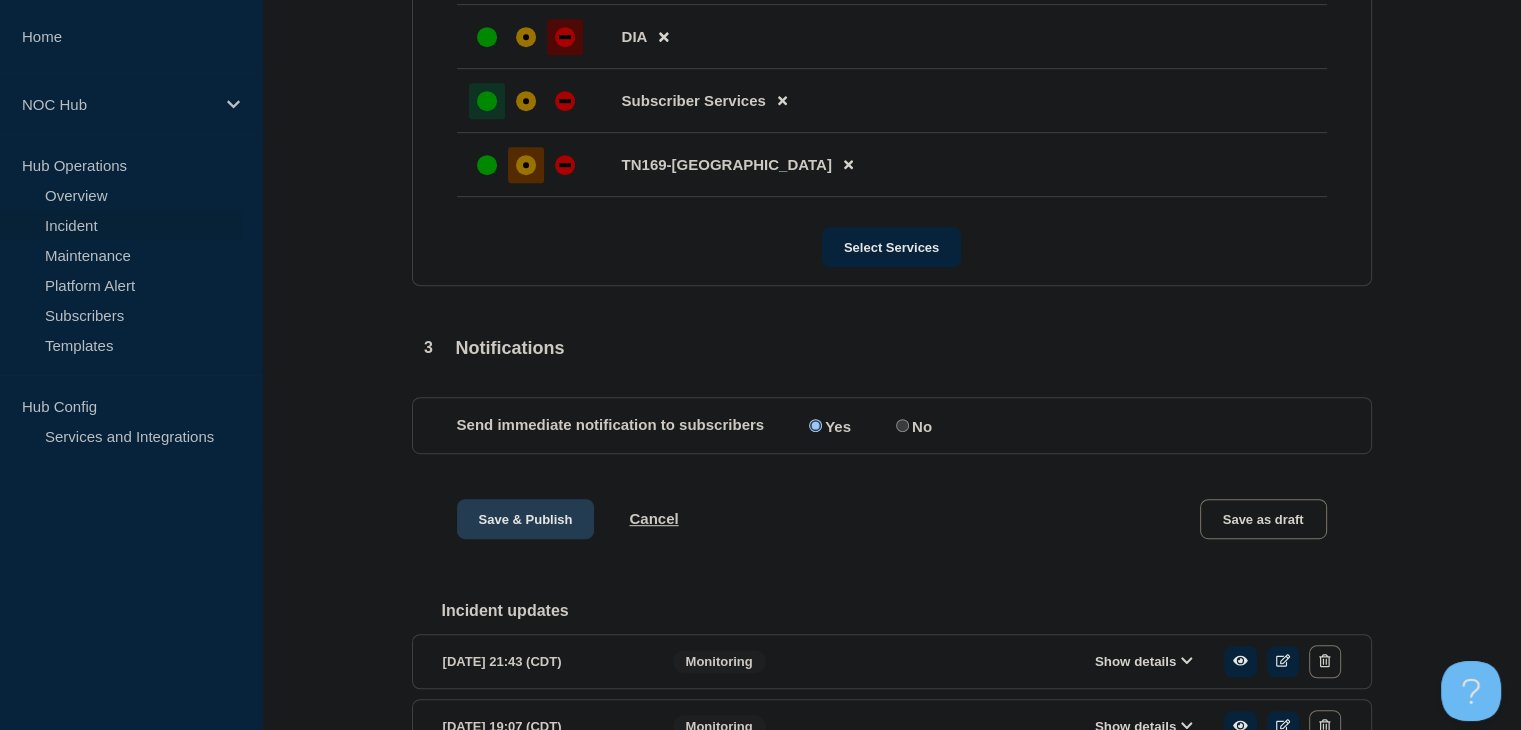 click on "Save & Publish" at bounding box center (526, 519) 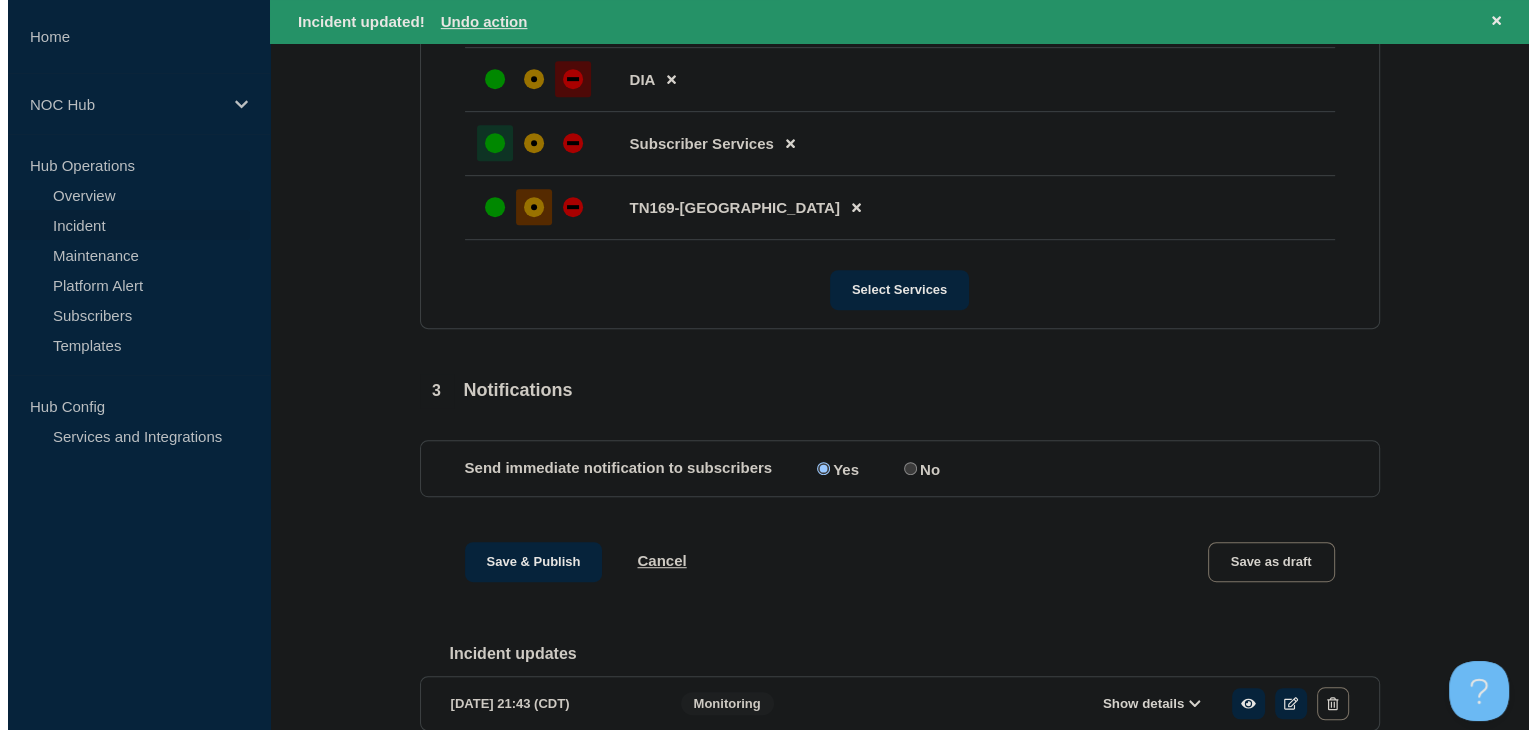 scroll, scrollTop: 0, scrollLeft: 0, axis: both 